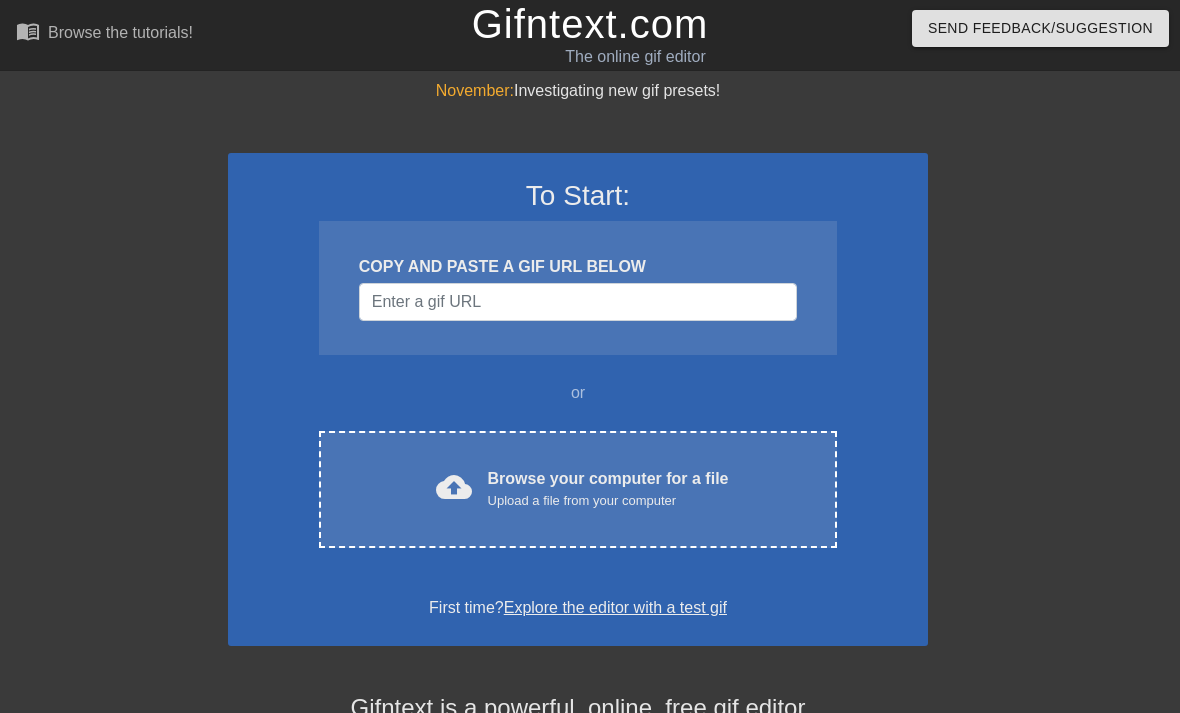 scroll, scrollTop: 0, scrollLeft: 0, axis: both 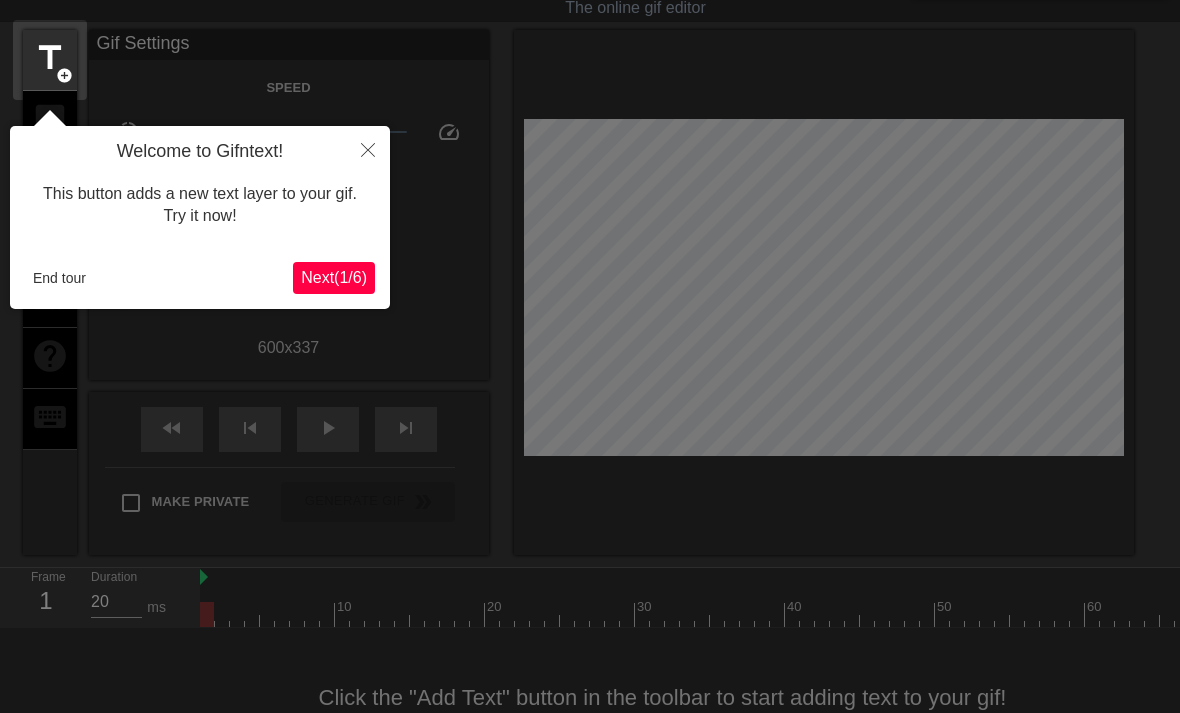 click at bounding box center (368, 149) 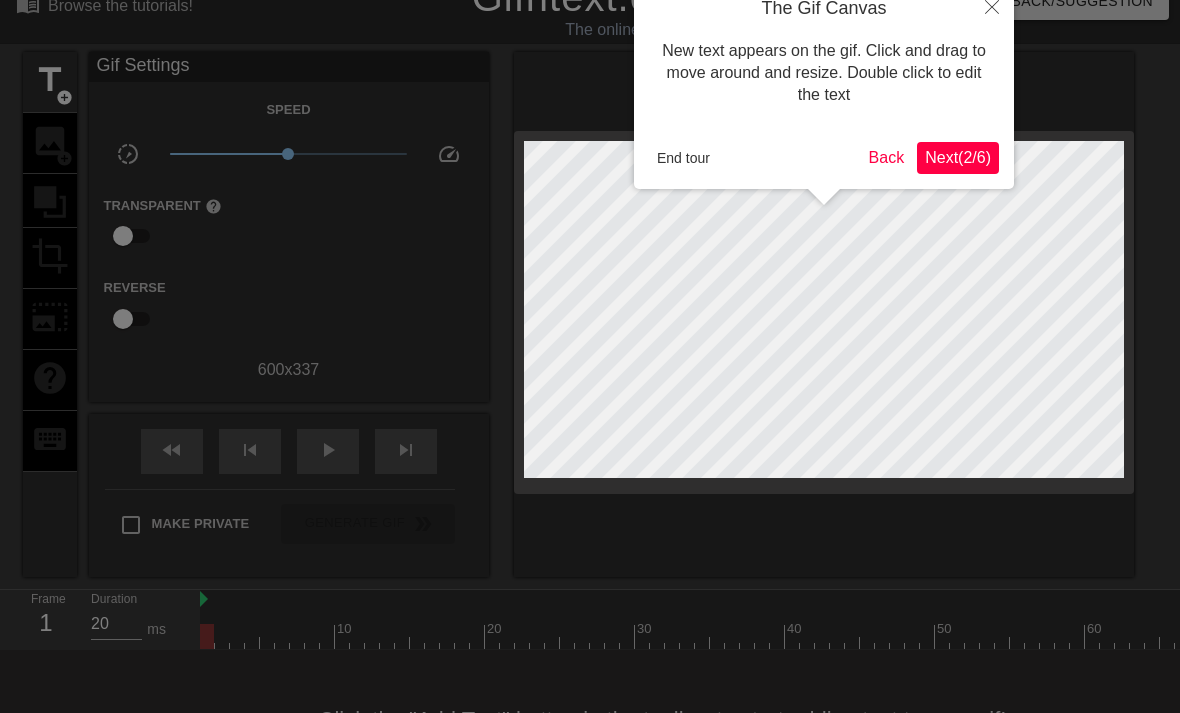 scroll, scrollTop: 0, scrollLeft: 0, axis: both 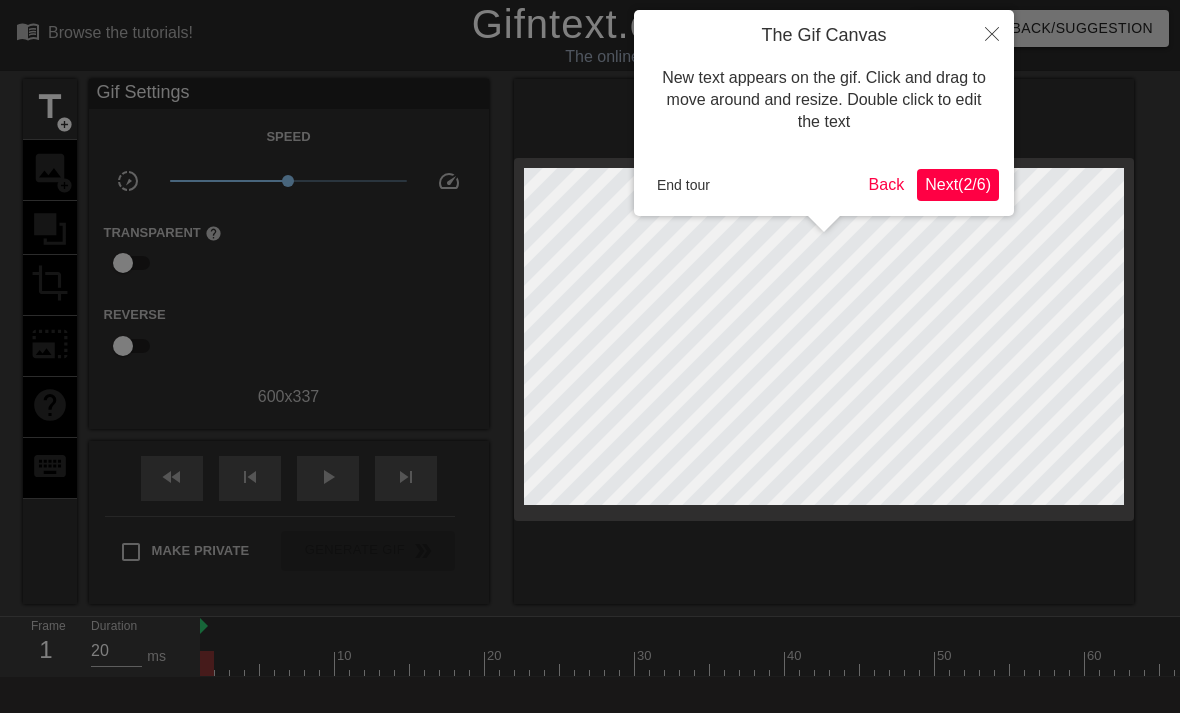 click on "Back" at bounding box center (887, 185) 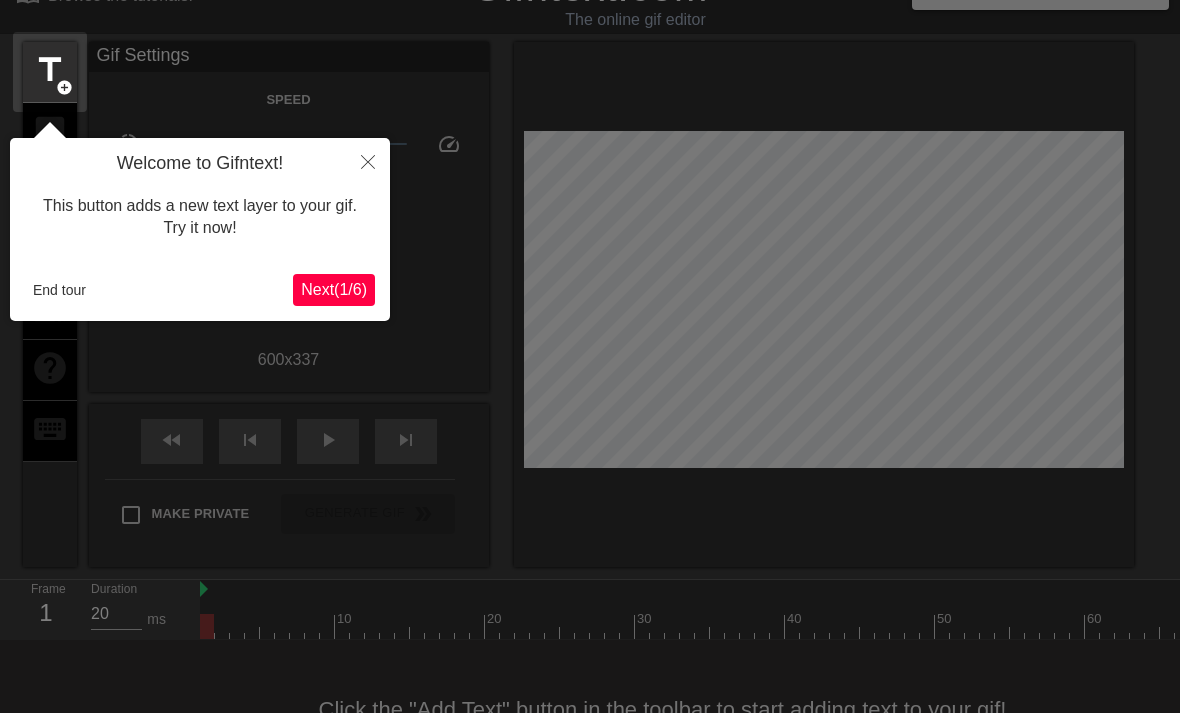 scroll, scrollTop: 49, scrollLeft: 0, axis: vertical 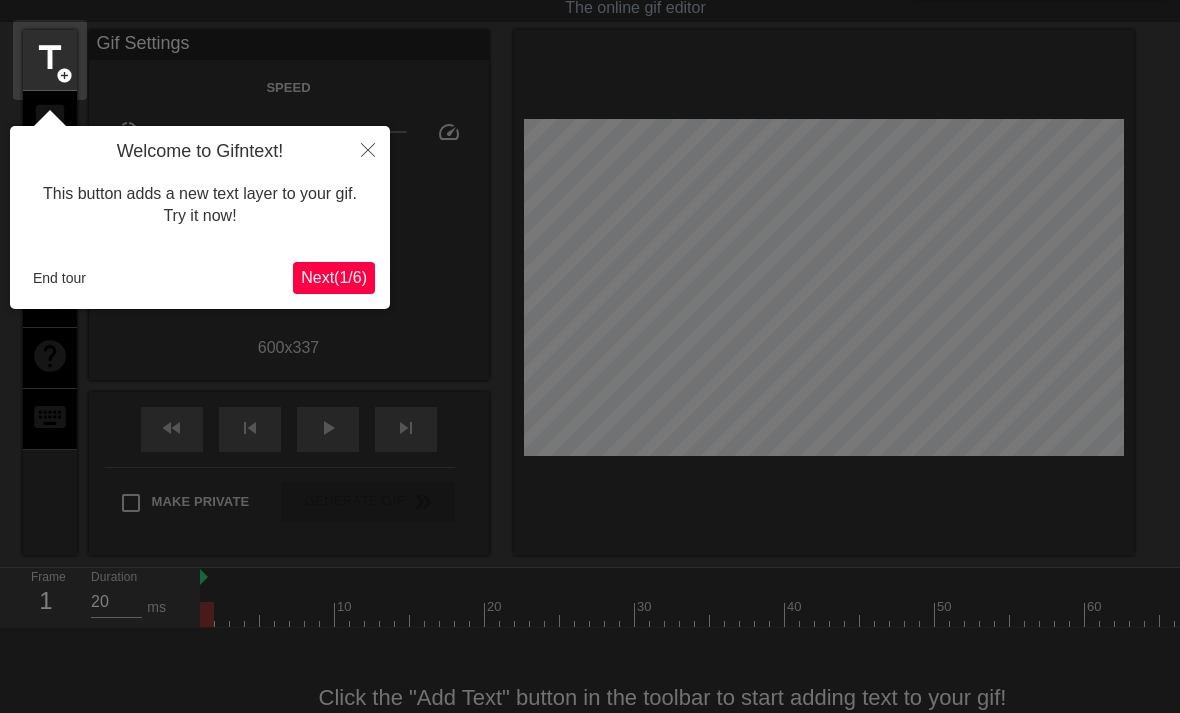 click at bounding box center [590, 359] 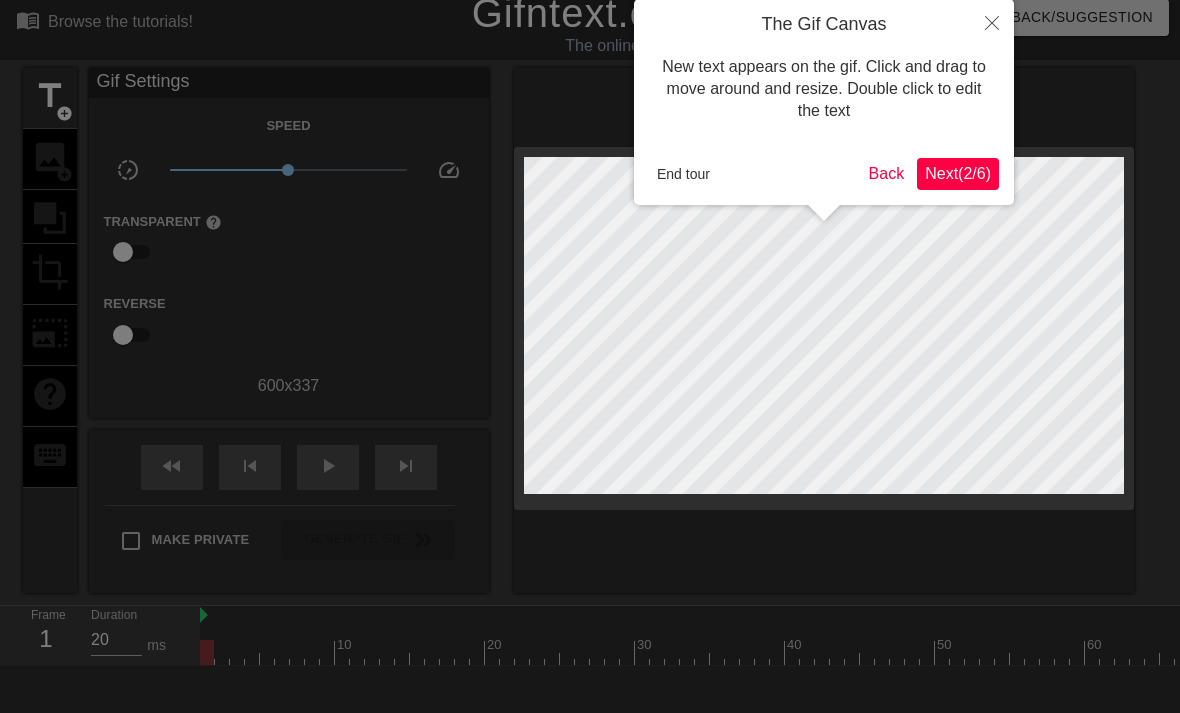 click 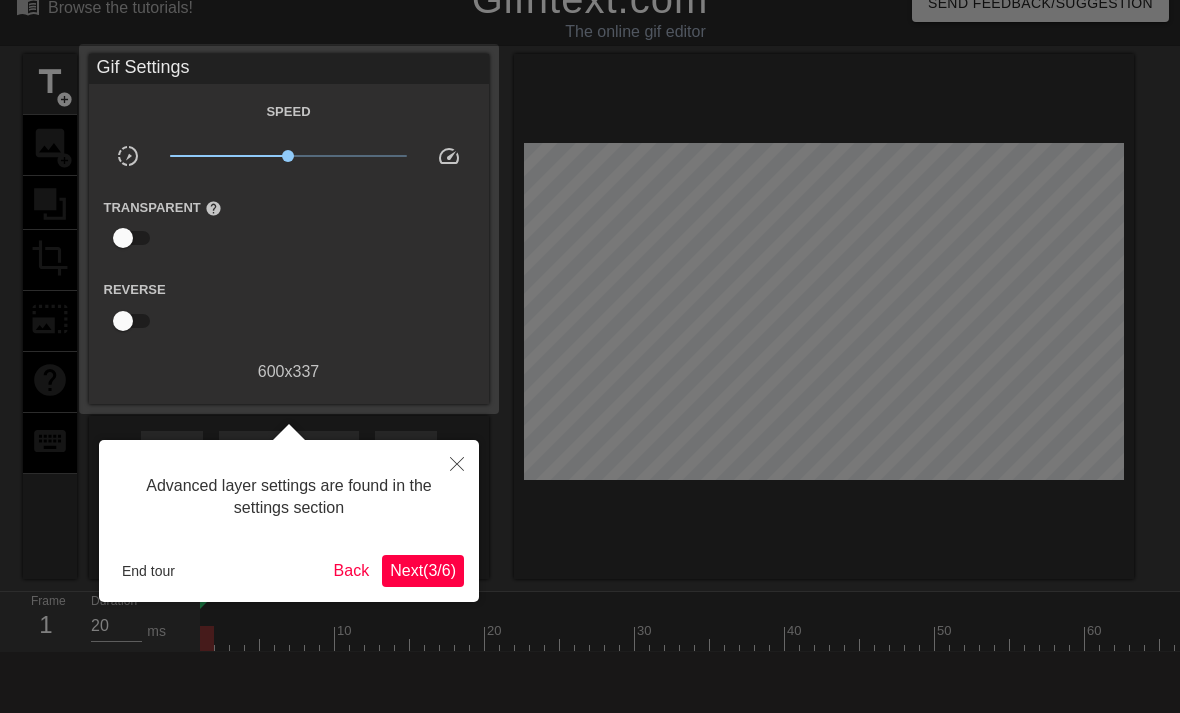 scroll, scrollTop: 49, scrollLeft: 0, axis: vertical 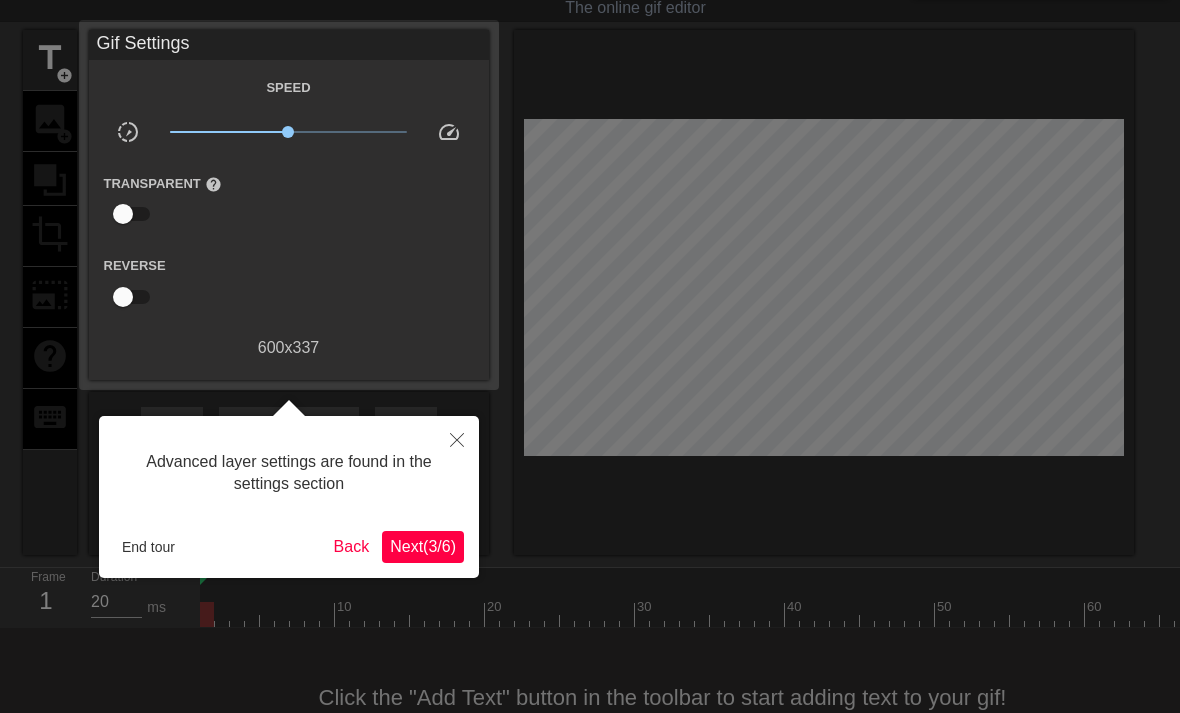 click 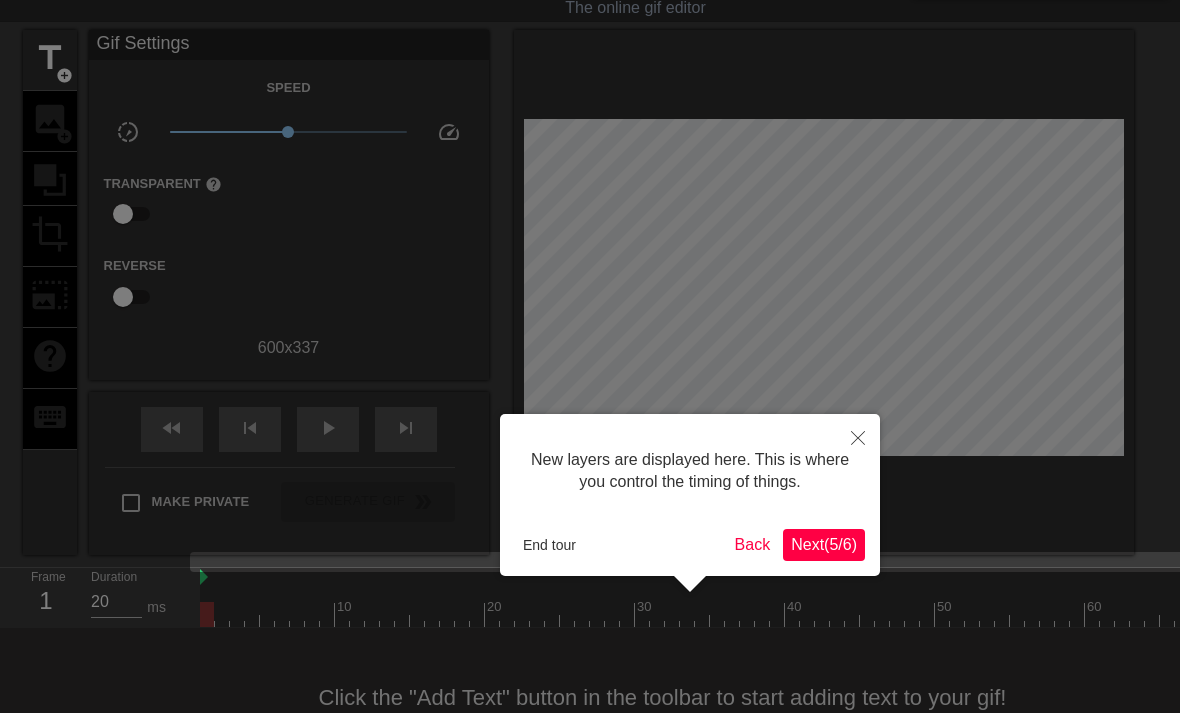 scroll, scrollTop: 17, scrollLeft: 0, axis: vertical 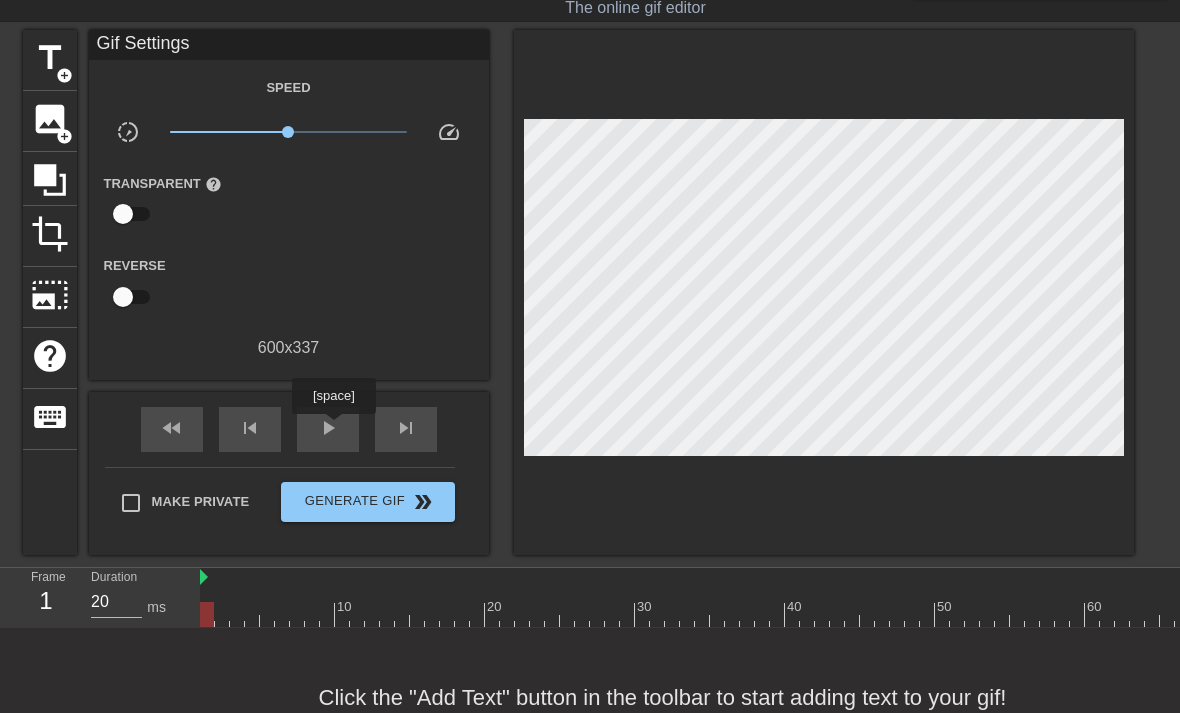 click on "play_arrow" at bounding box center [328, 428] 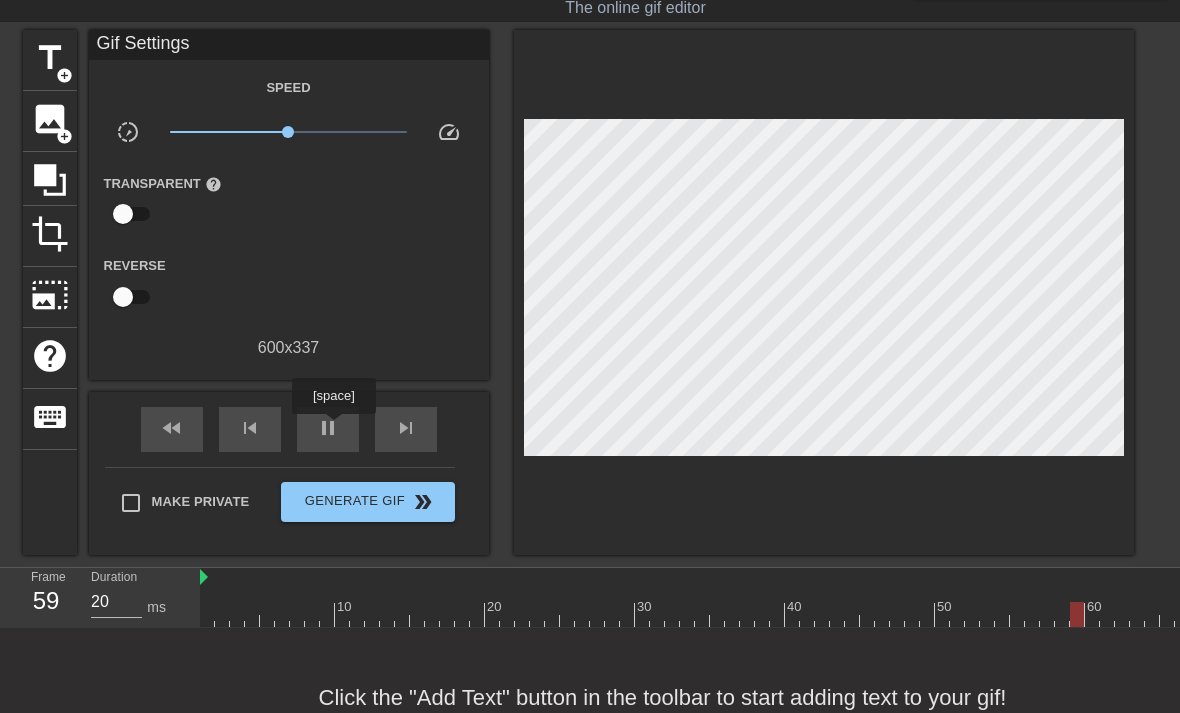 click on "pause" at bounding box center (328, 429) 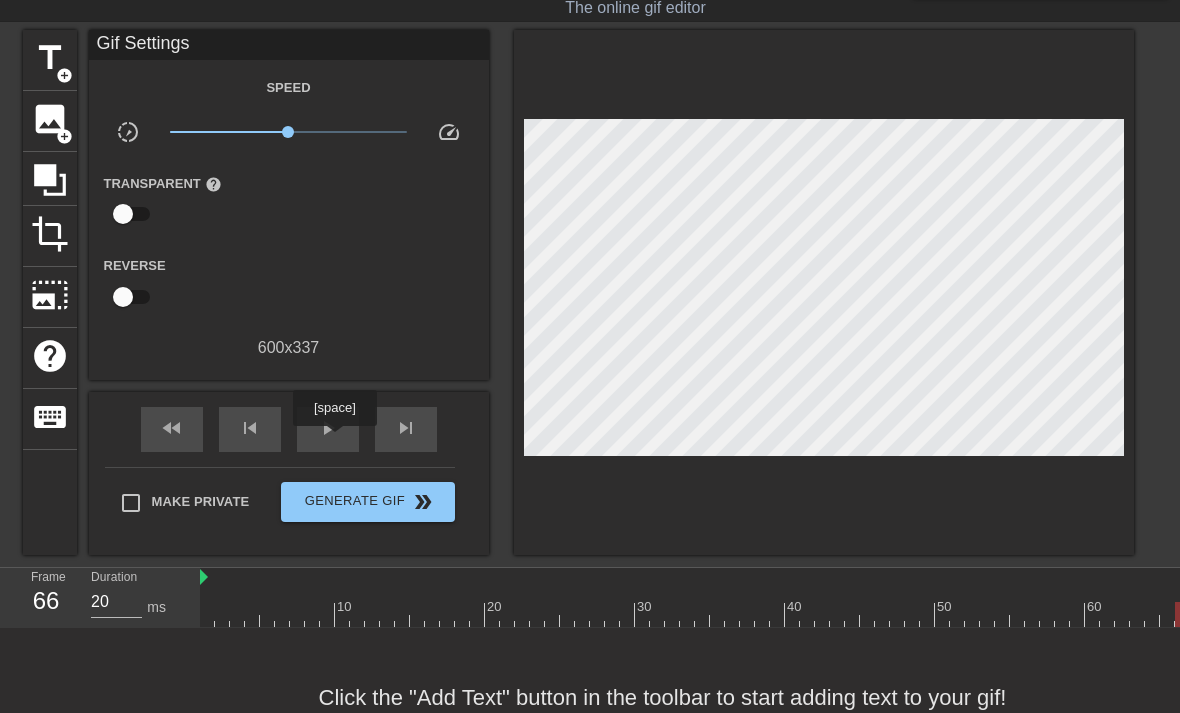 click at bounding box center [123, 297] 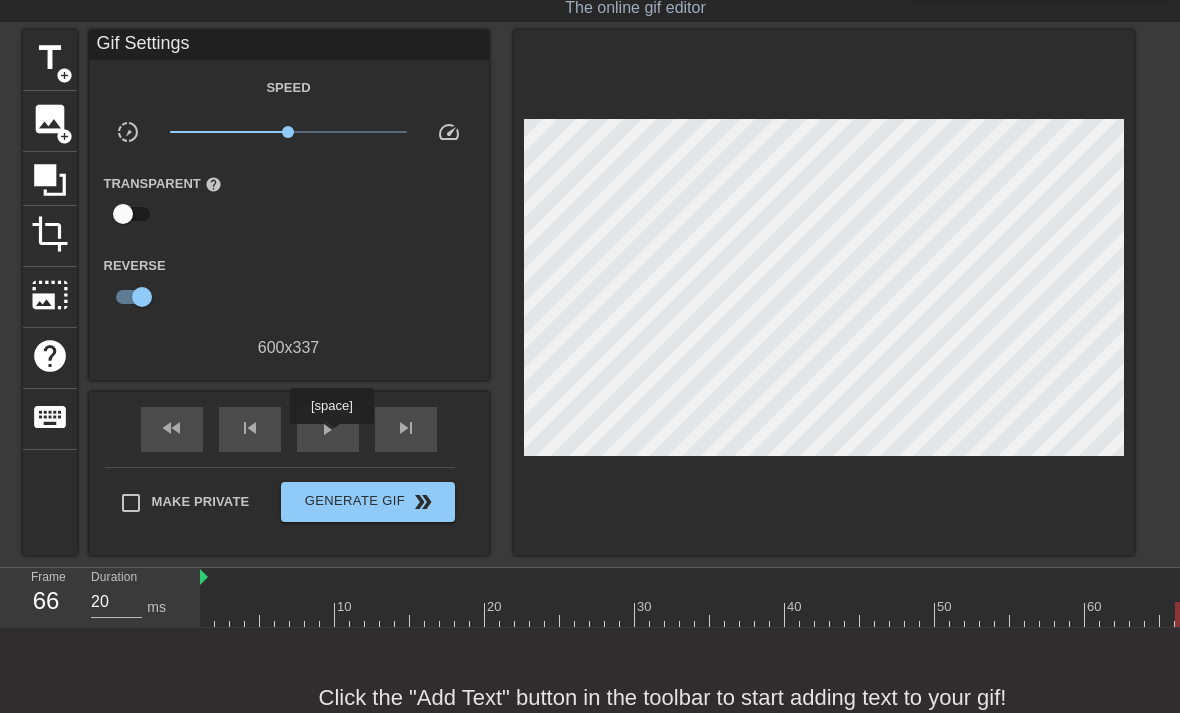 click on "play_arrow" at bounding box center (328, 428) 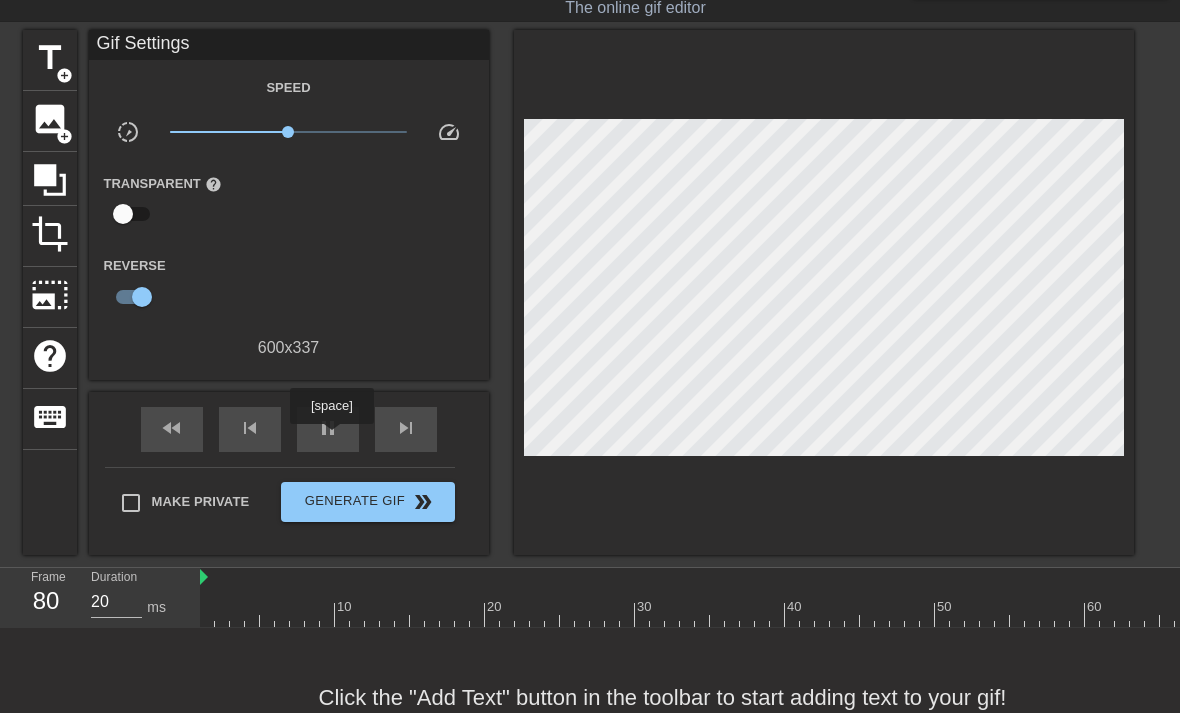 click at bounding box center (142, 297) 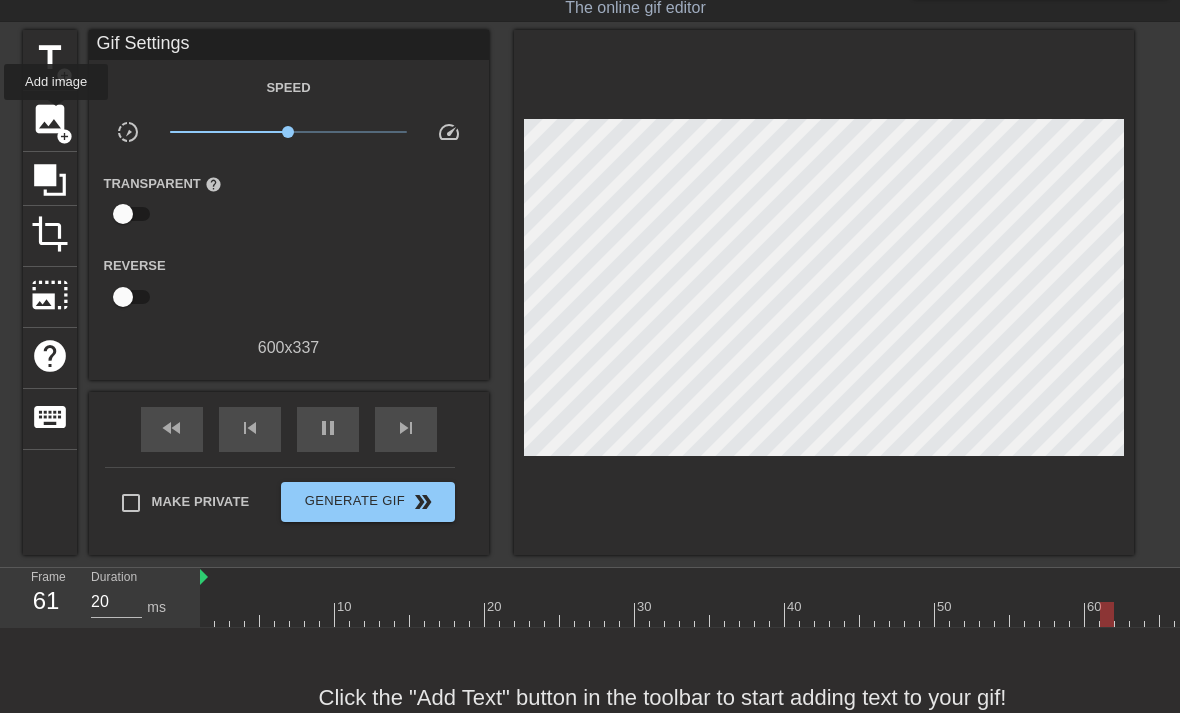 click on "image" at bounding box center [50, 119] 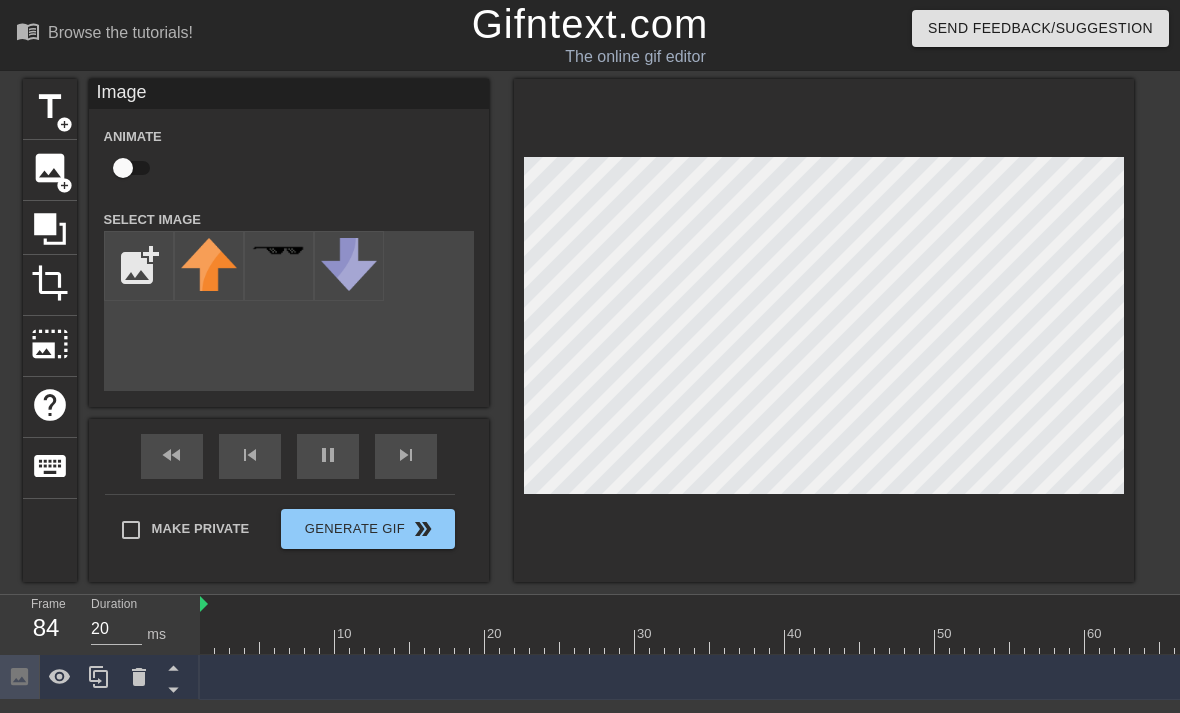 scroll, scrollTop: 0, scrollLeft: 0, axis: both 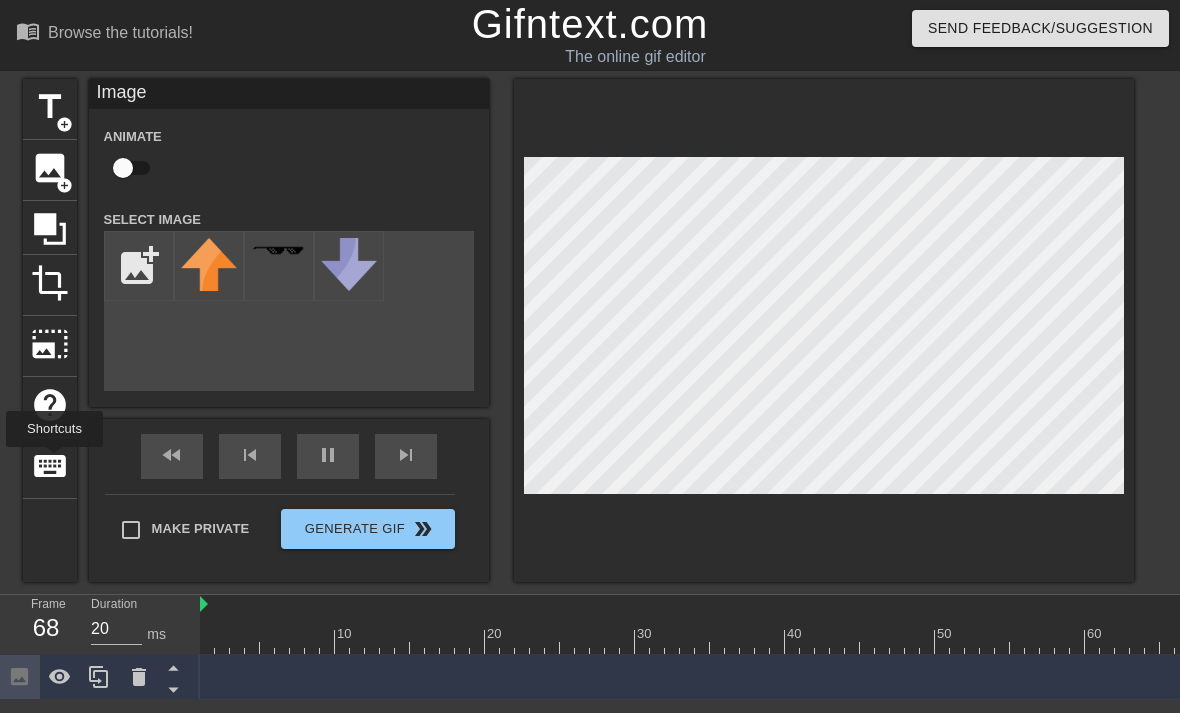 click on "keyboard" at bounding box center (50, 466) 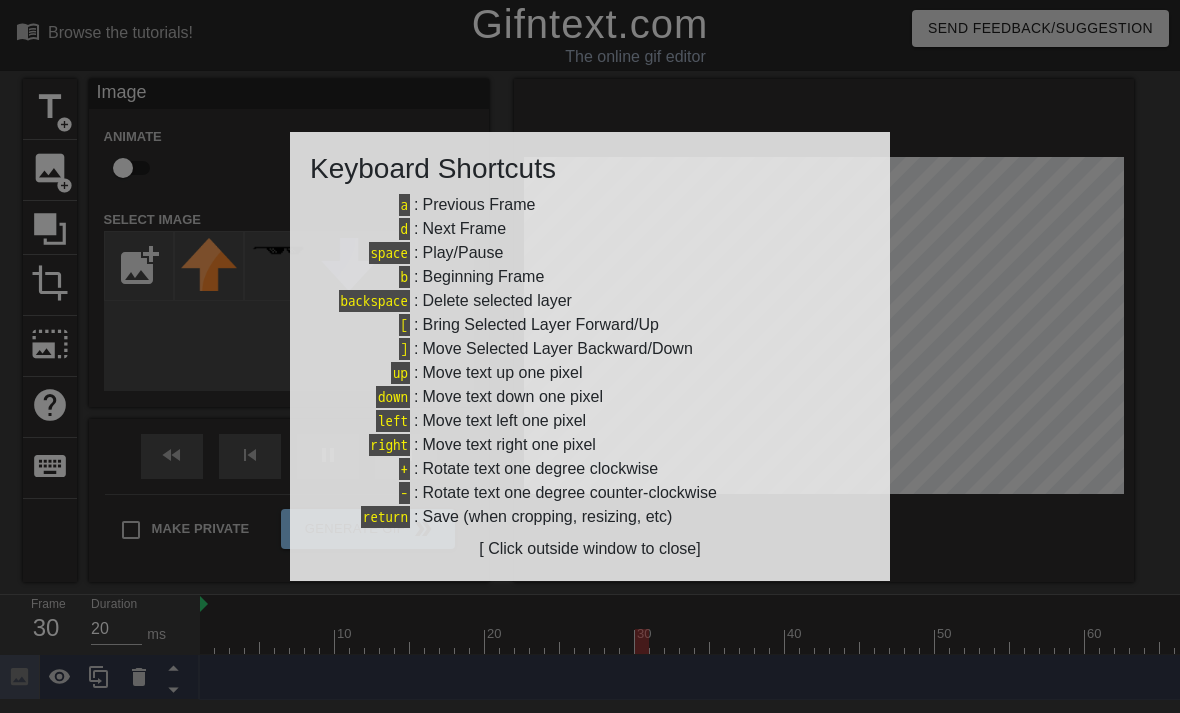 click at bounding box center [590, 356] 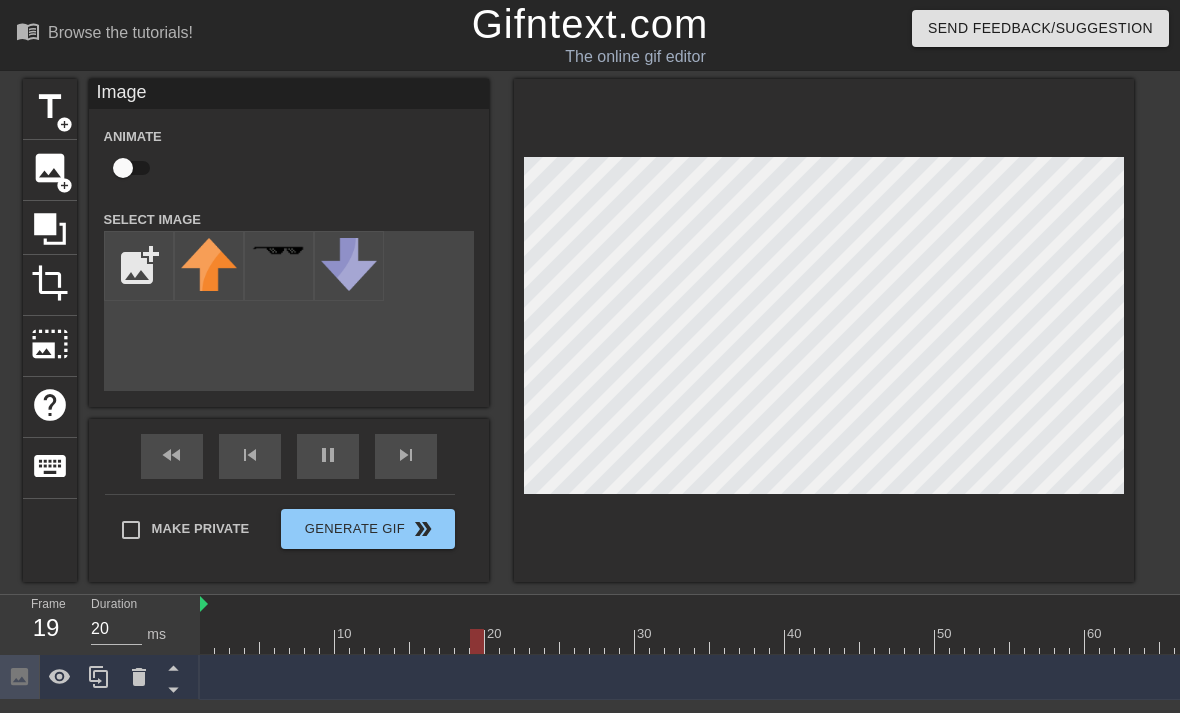 click at bounding box center [824, 330] 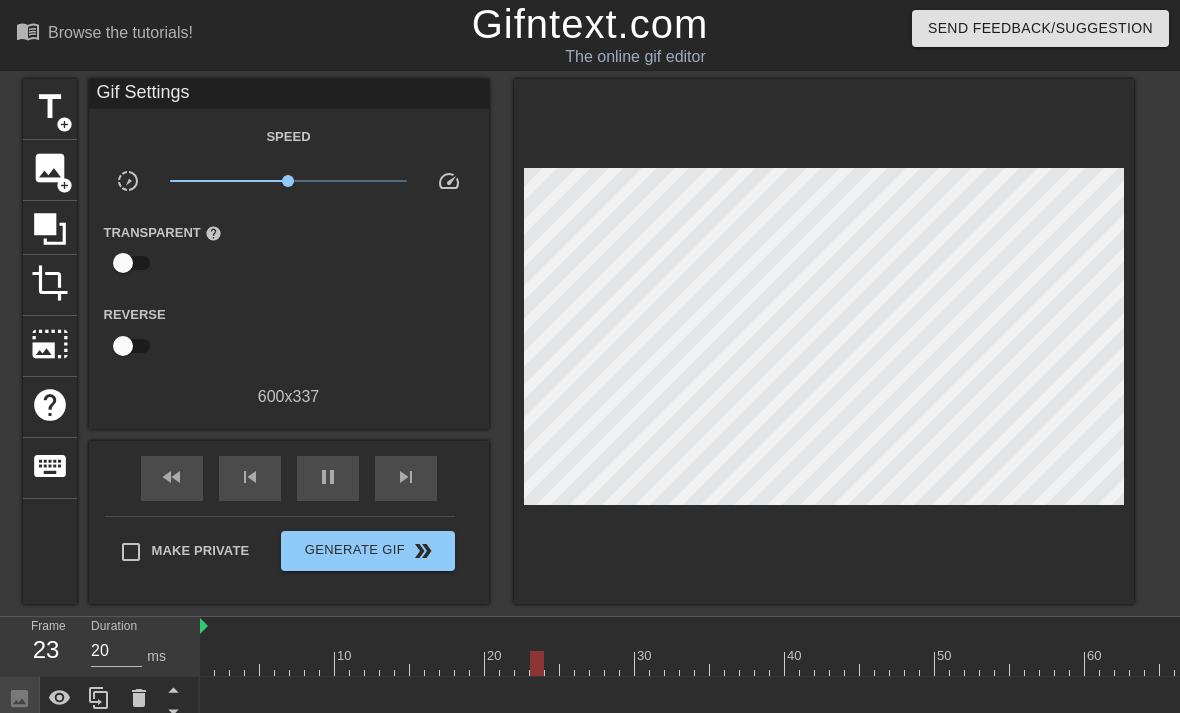 click on "Make Private" at bounding box center (131, 552) 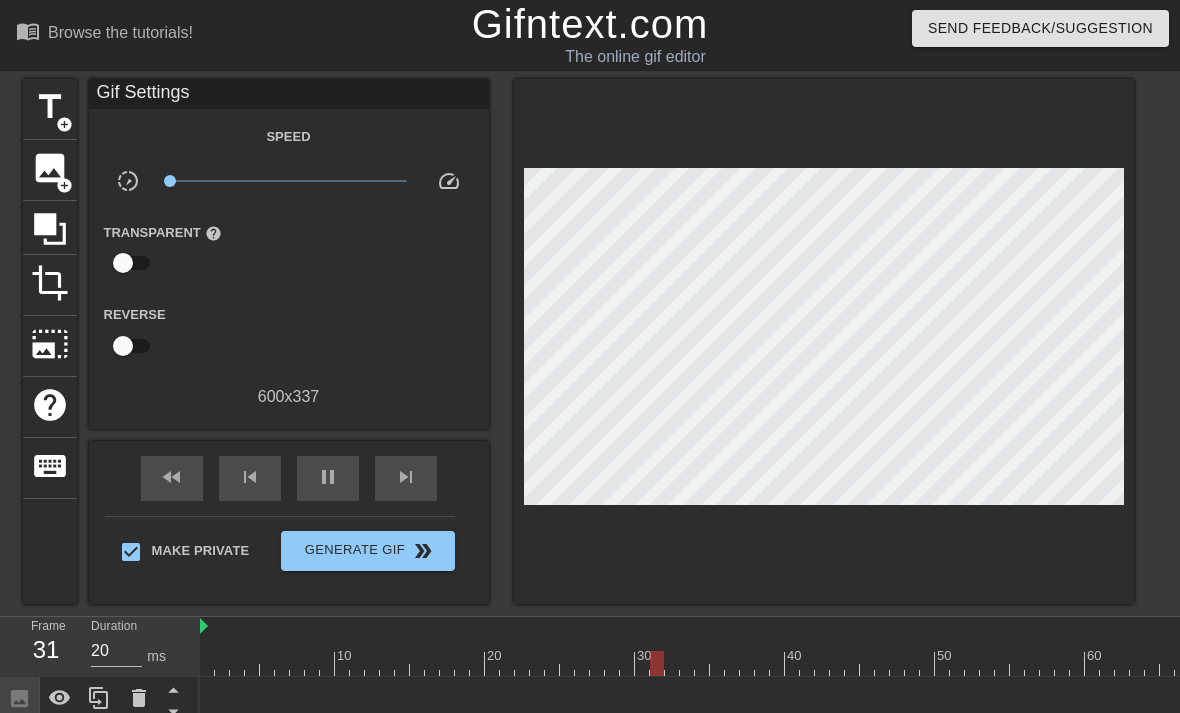 click at bounding box center [837, 663] 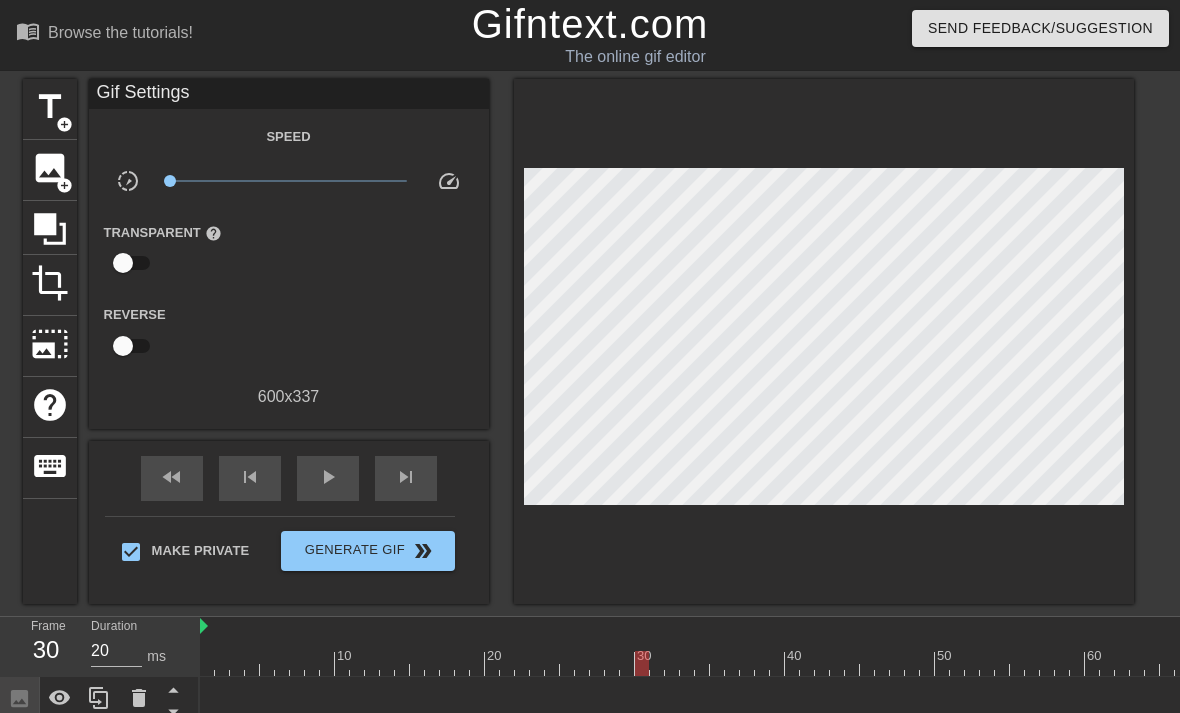 click on "crop" at bounding box center (50, 283) 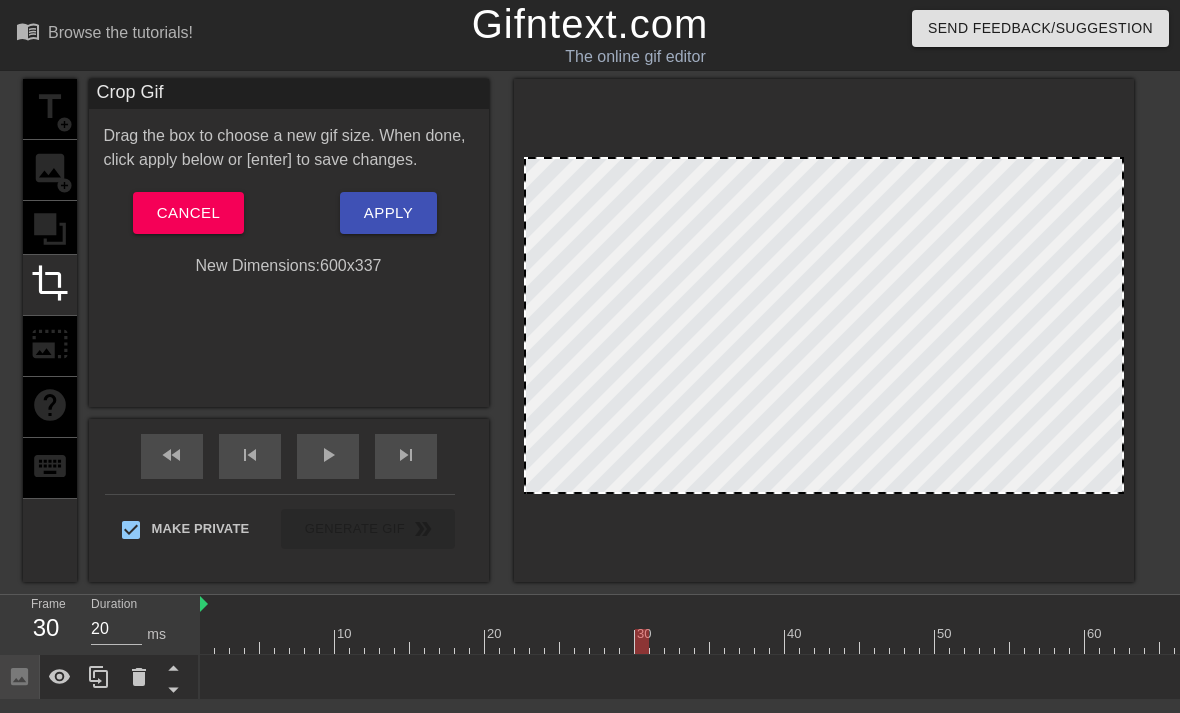 click on "title add_circle image add_circle crop photo_size_select_large help keyboard" at bounding box center [50, 330] 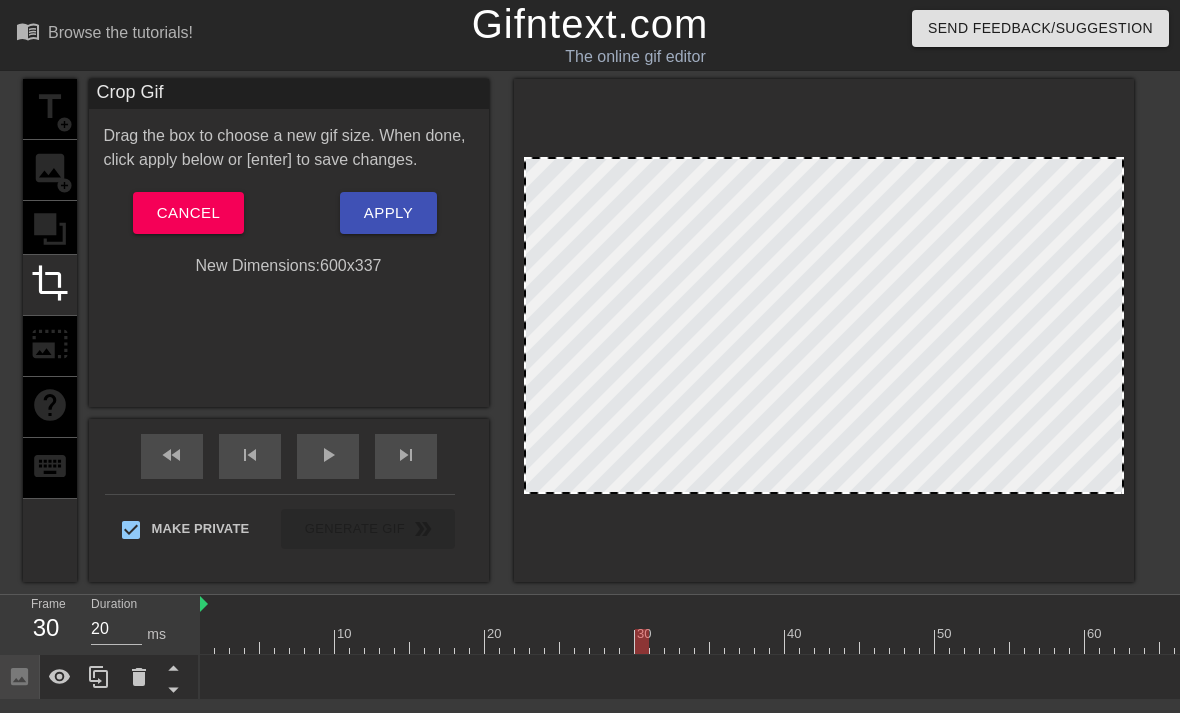 click on "crop" at bounding box center [50, 283] 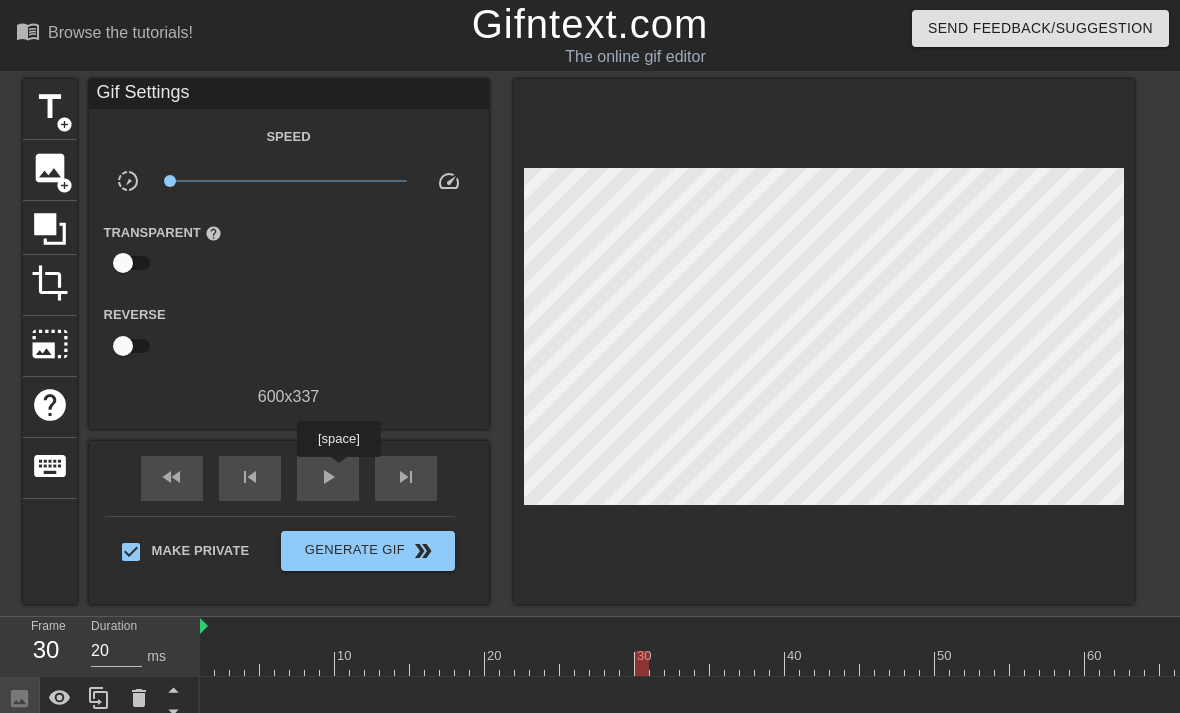 click on "play_arrow" at bounding box center [328, 478] 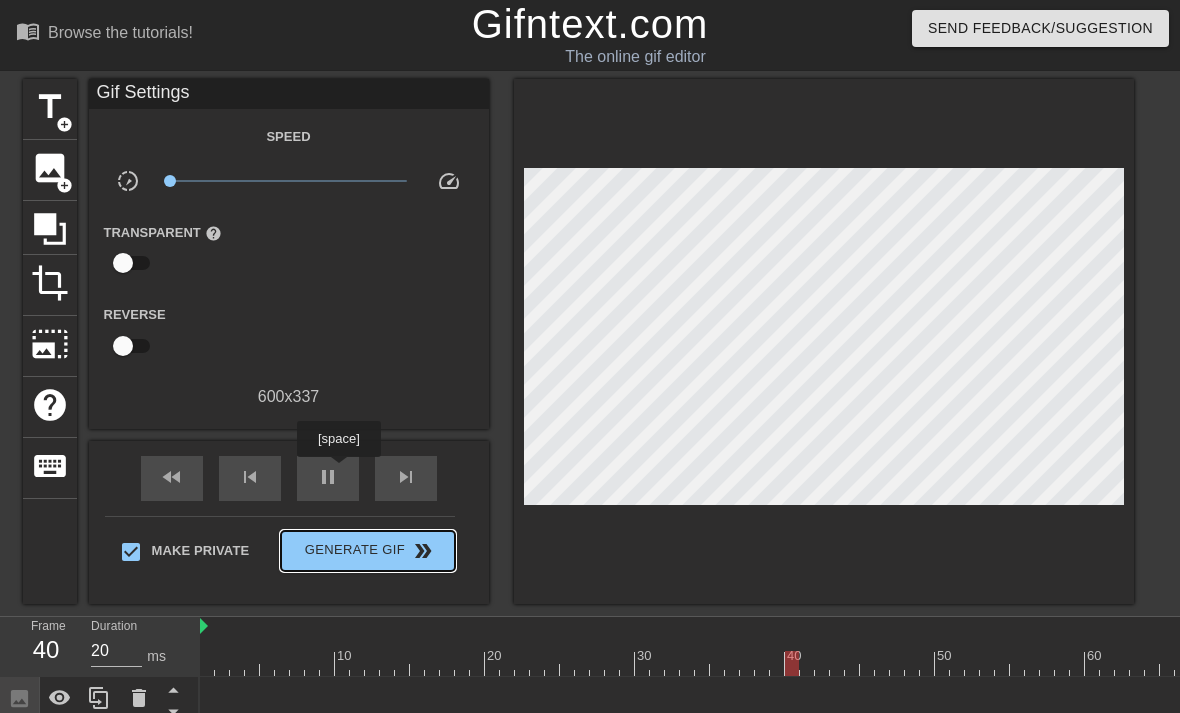 click on "Generate Gif double_arrow" at bounding box center [367, 551] 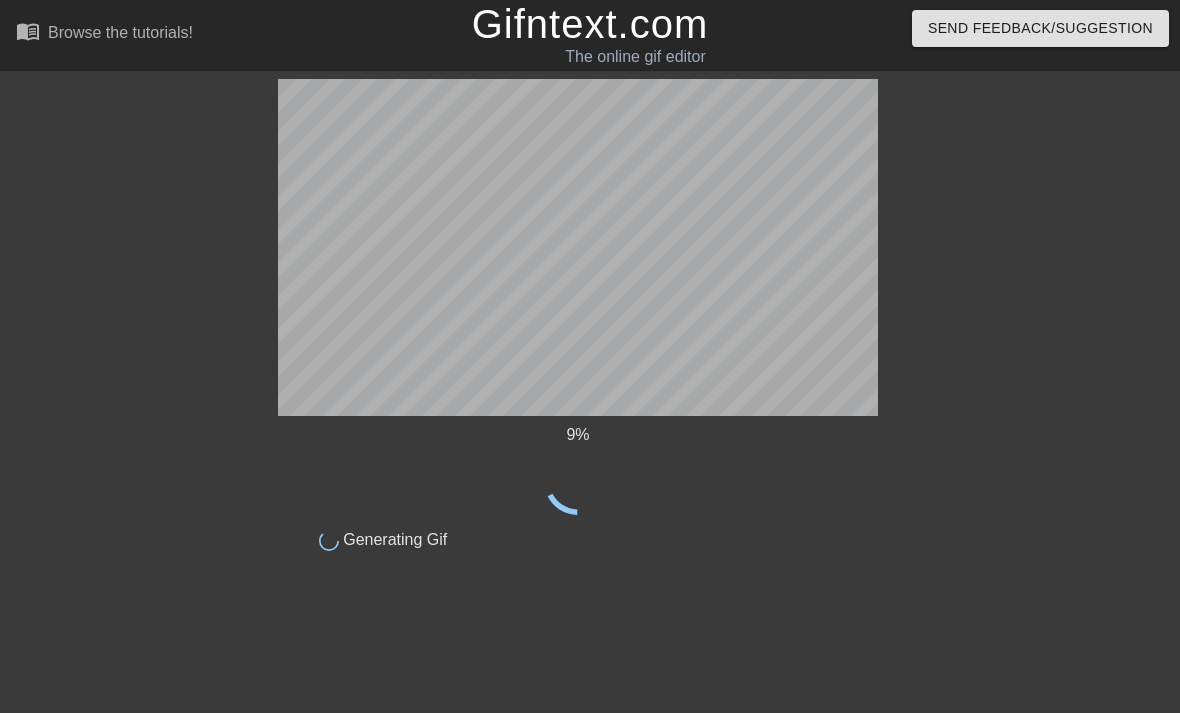 click on "9 %" at bounding box center (578, 435) 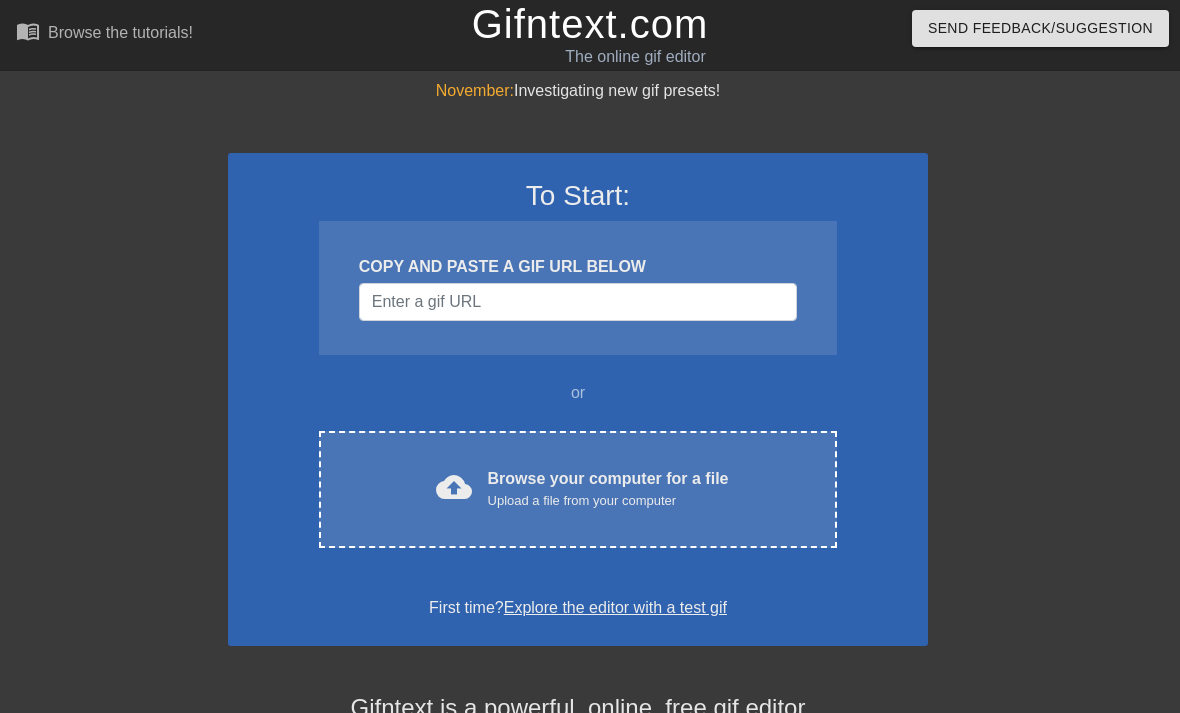 scroll, scrollTop: 0, scrollLeft: 0, axis: both 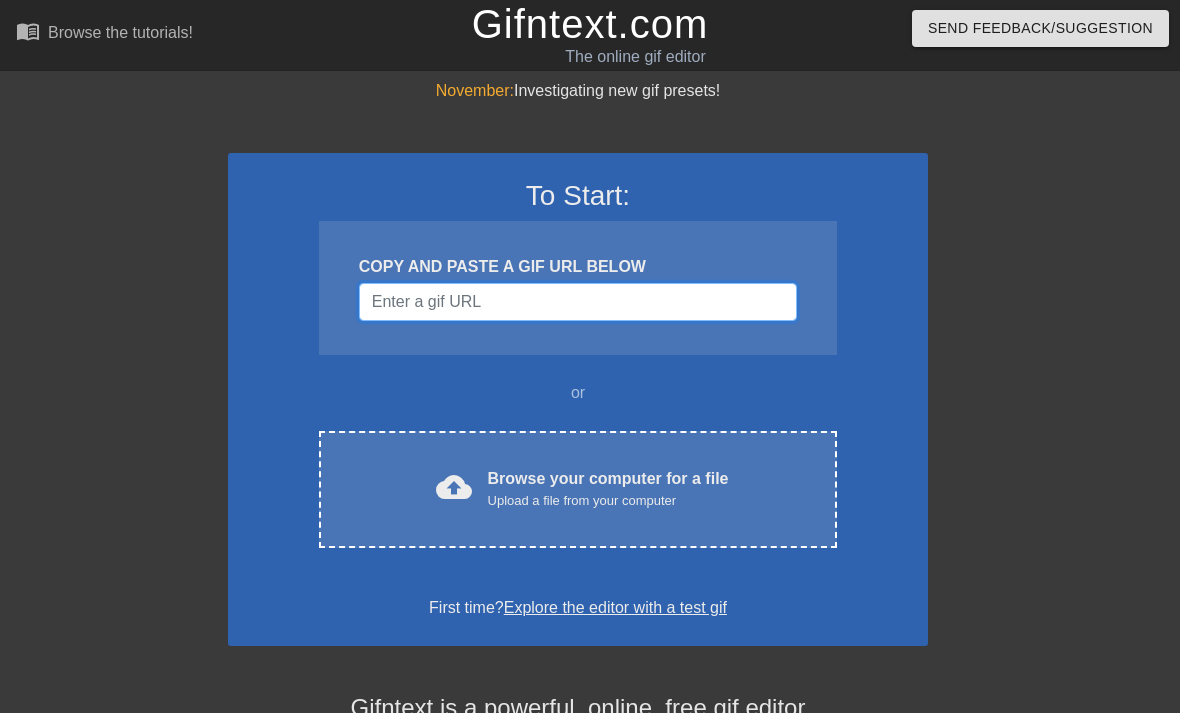 click at bounding box center (578, 302) 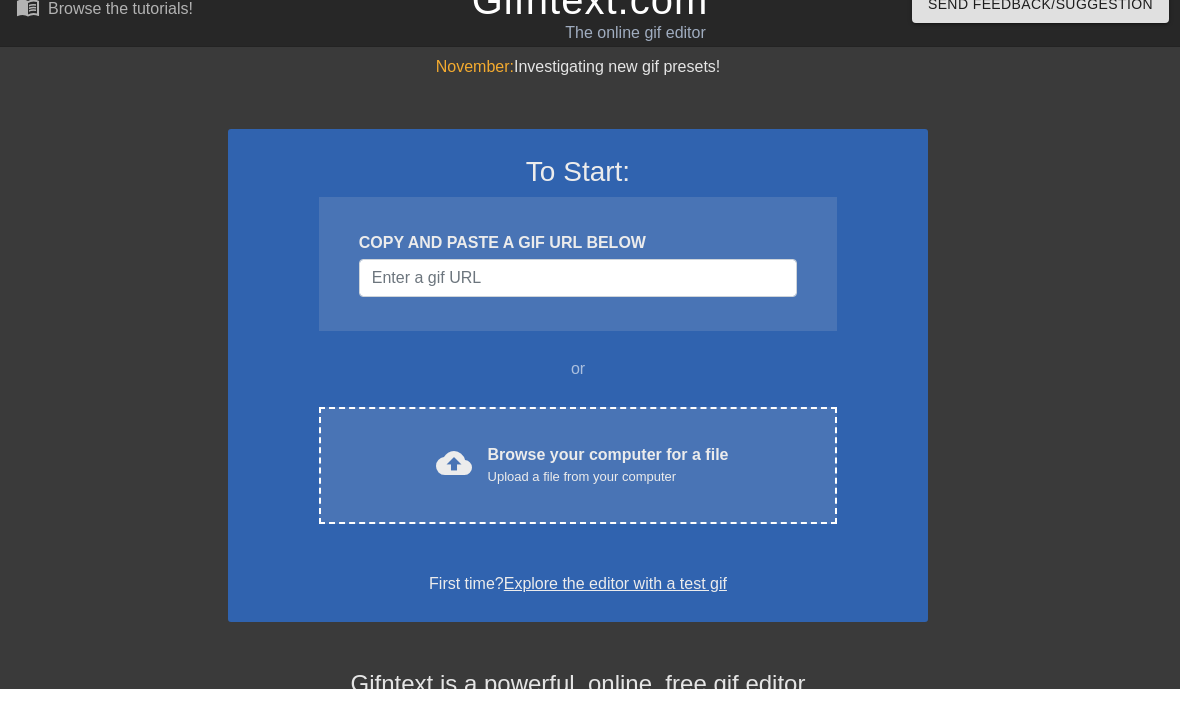 scroll, scrollTop: 24, scrollLeft: 0, axis: vertical 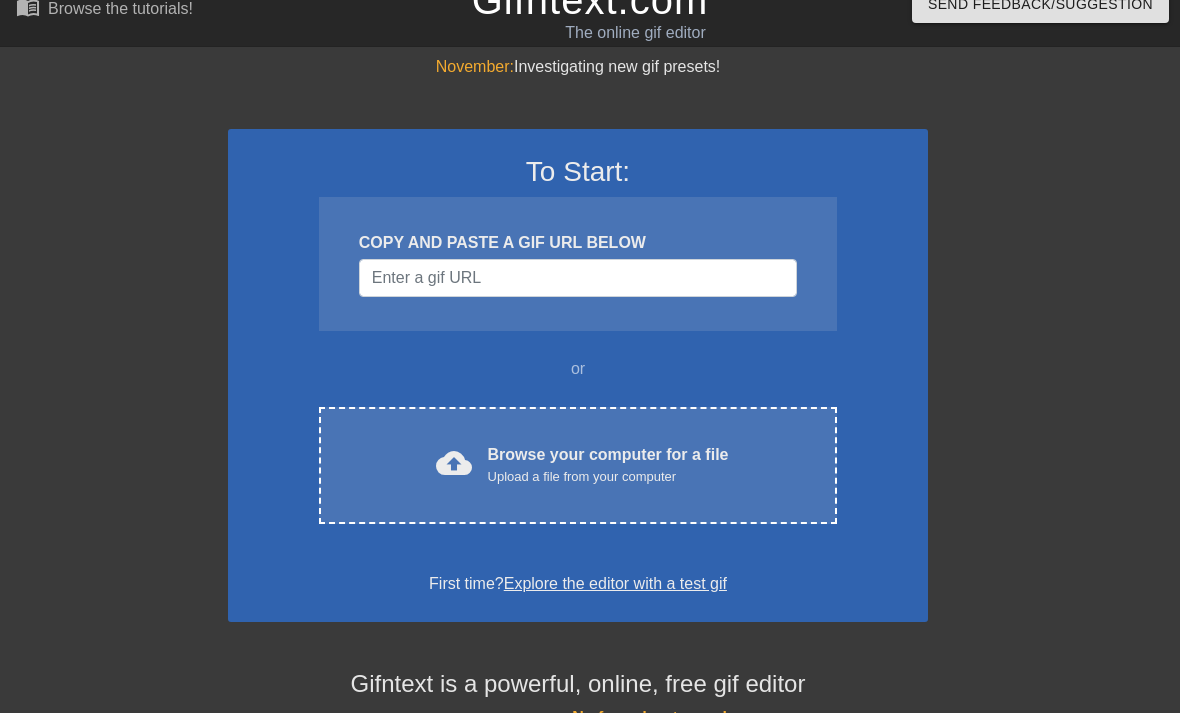 click on "Upload a file from your computer" at bounding box center (608, 477) 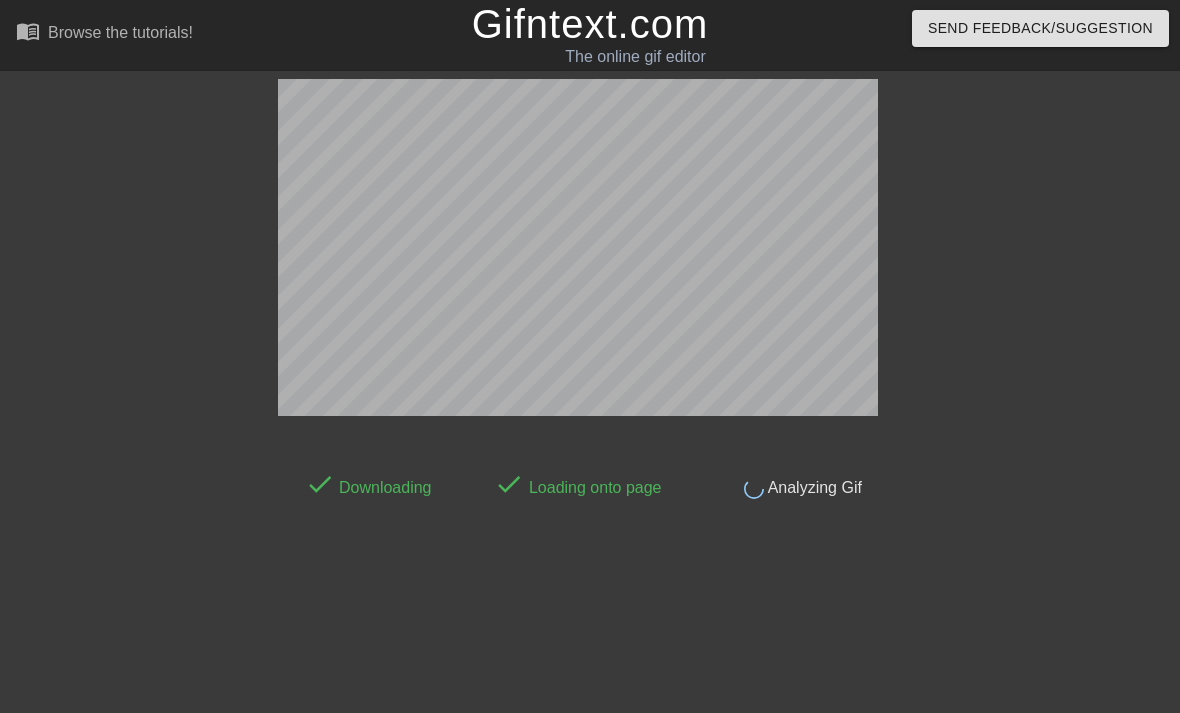 scroll, scrollTop: 49, scrollLeft: 0, axis: vertical 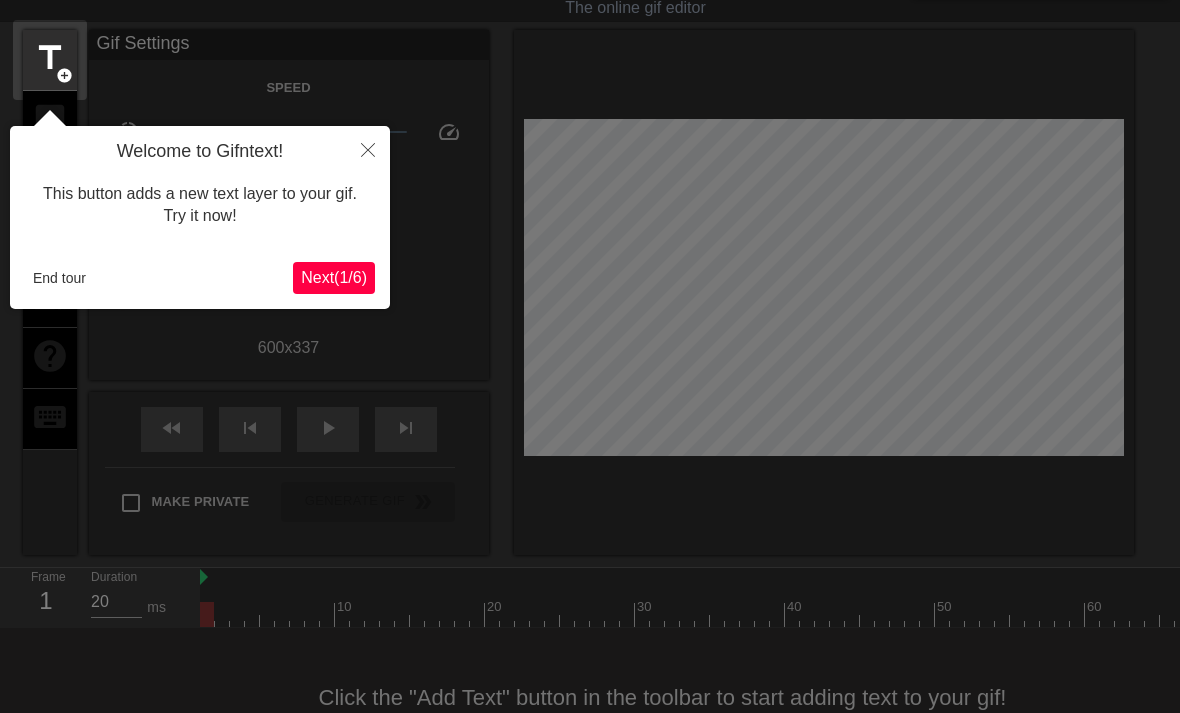 click on "Next  ( 1 / 6 )" at bounding box center (334, 278) 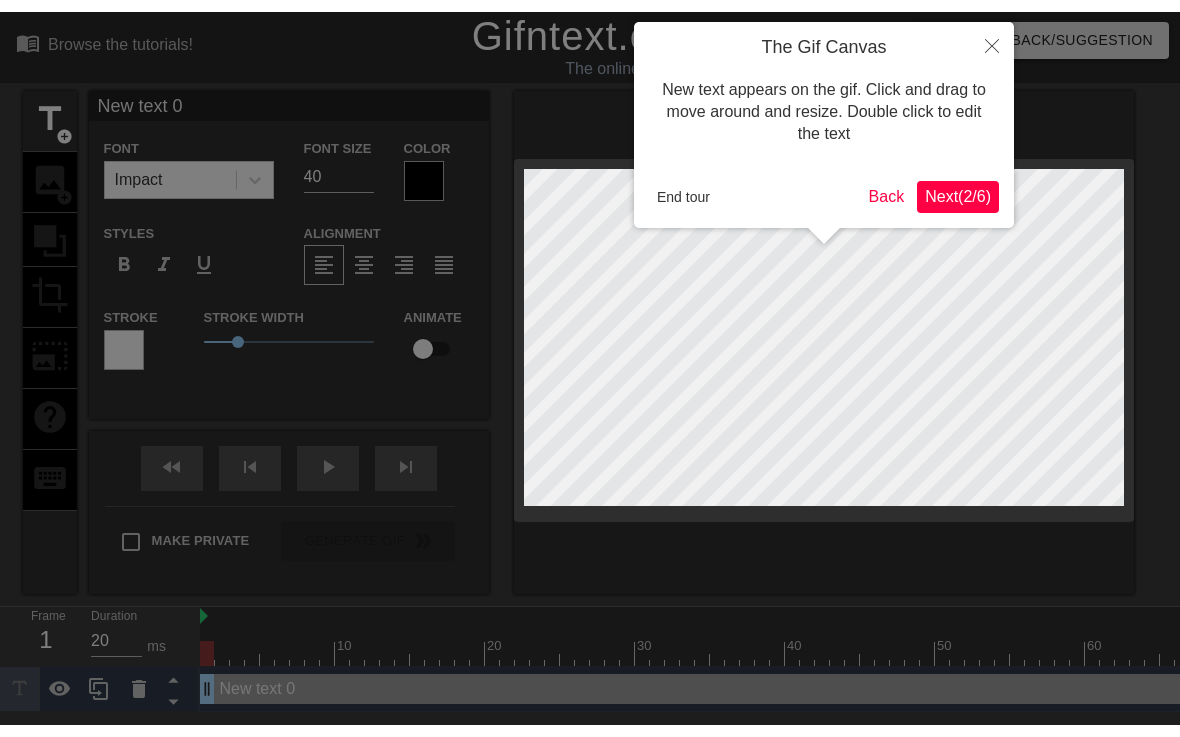 scroll, scrollTop: 0, scrollLeft: 0, axis: both 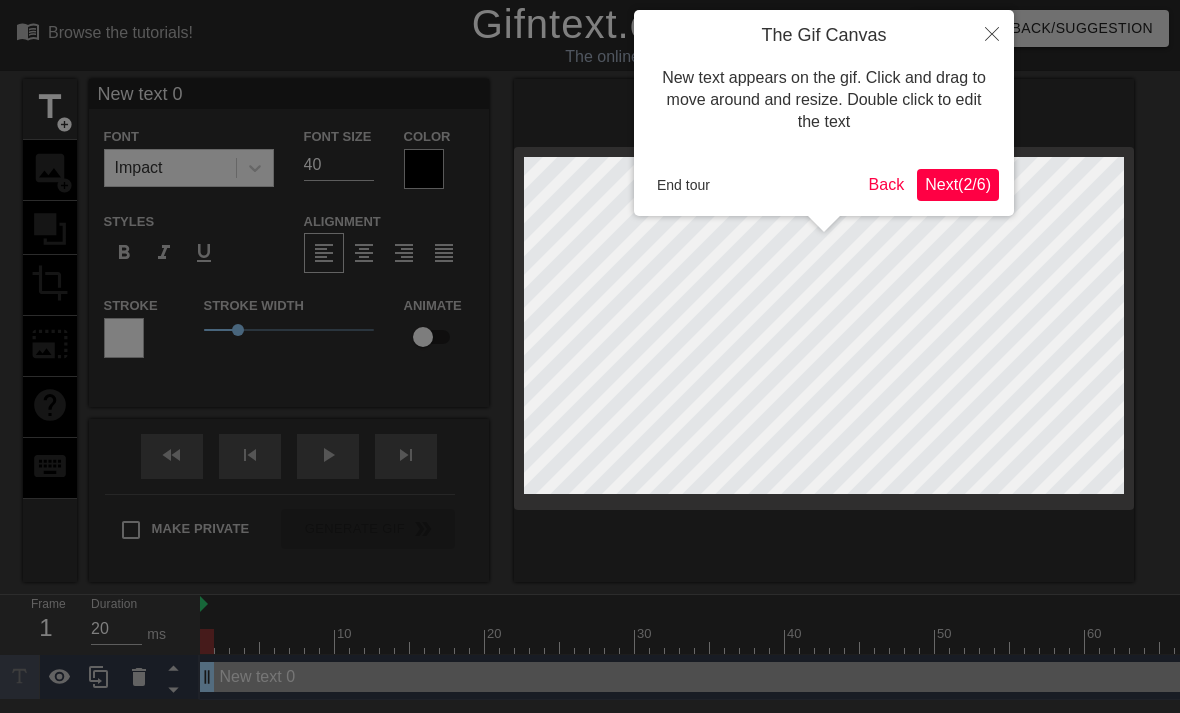 click on "End tour" at bounding box center [683, 185] 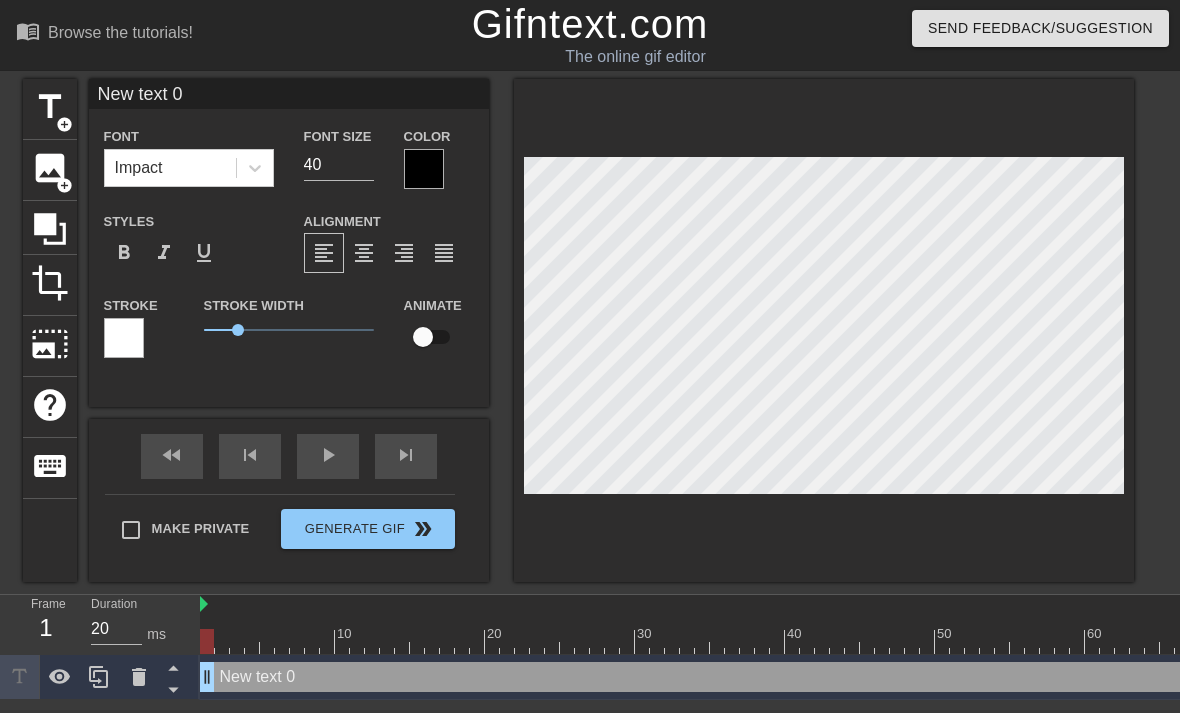 click on "title" at bounding box center [50, 107] 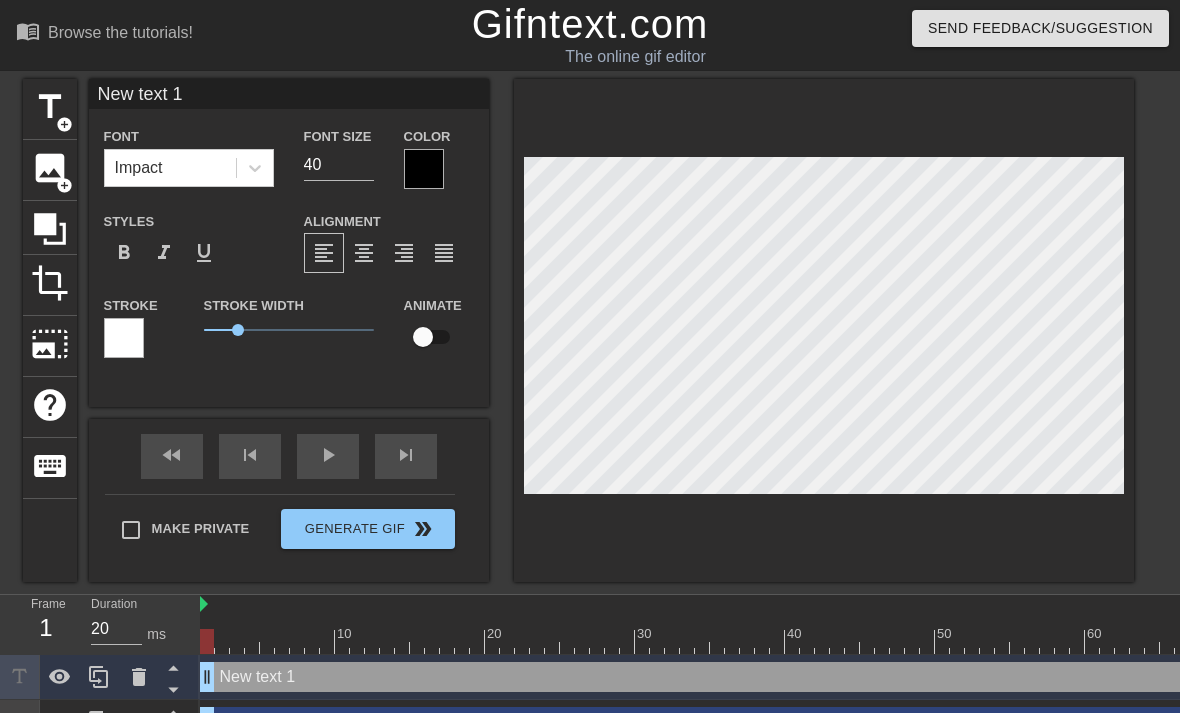 click on "10                                         20                                         30                                         40                                         50                                         60                                         70                                         80                         New text 1 drag_handle drag_handle   New text 0 drag_handle drag_handle" at bounding box center (690, 670) 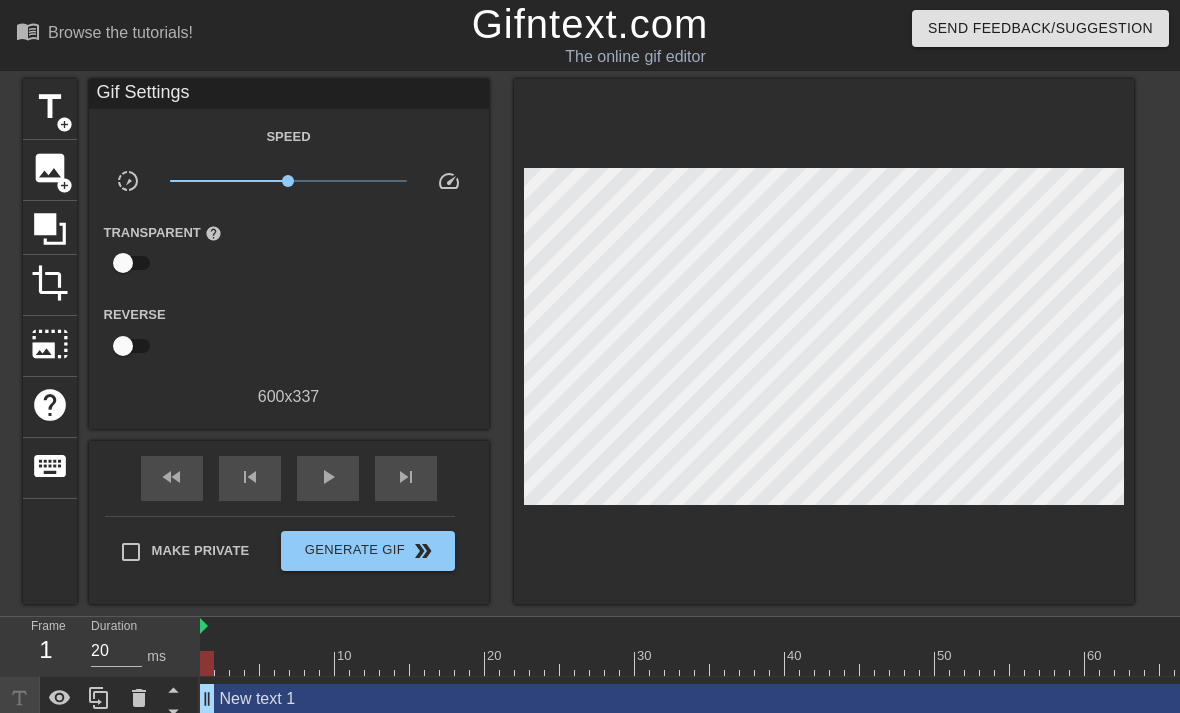 click on "New text 1 drag_handle drag_handle" at bounding box center (837, 699) 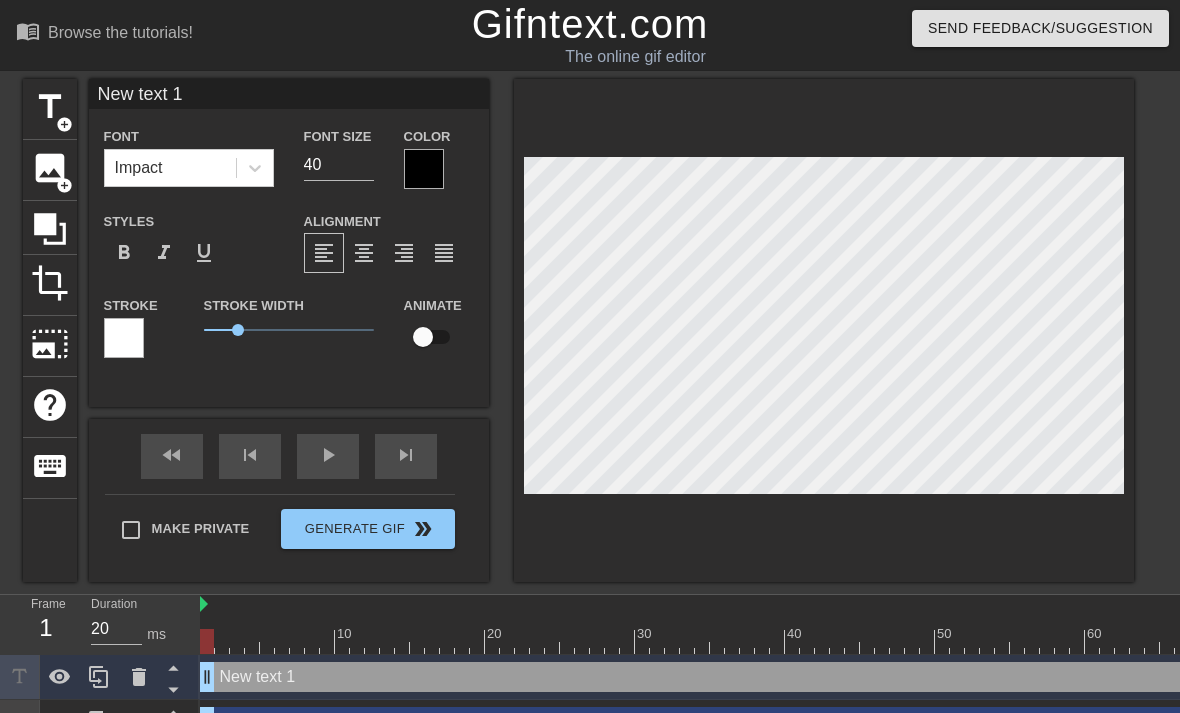 click at bounding box center [424, 169] 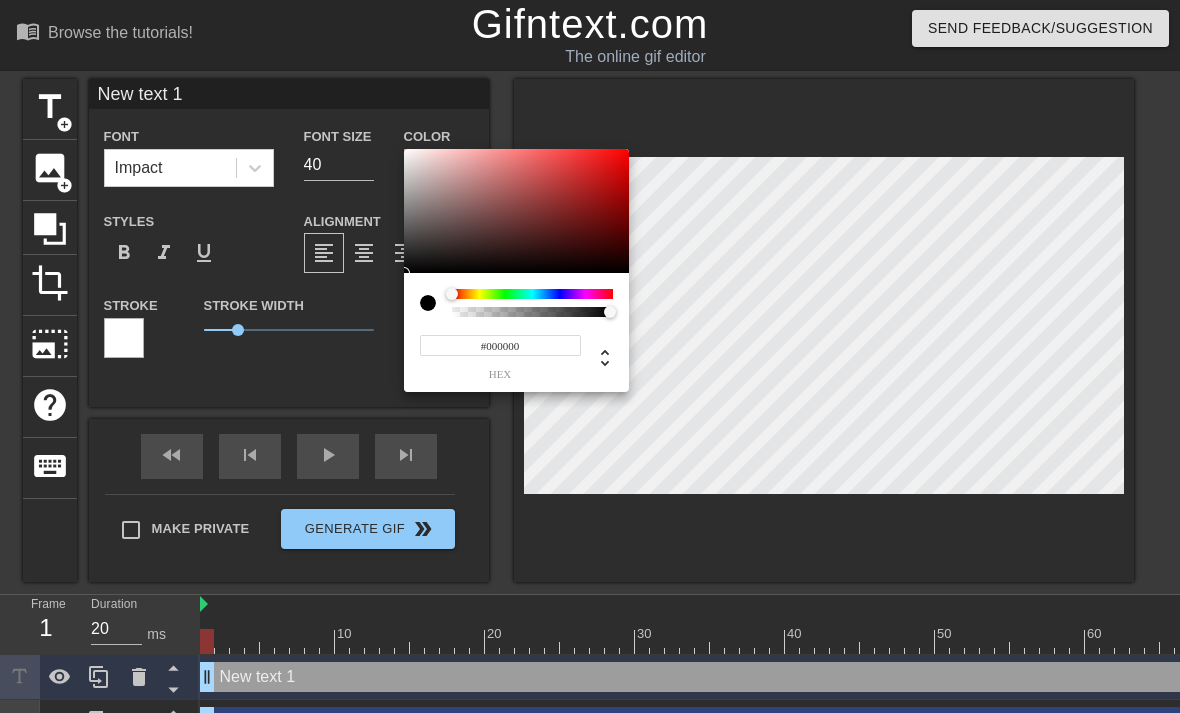 type on "0" 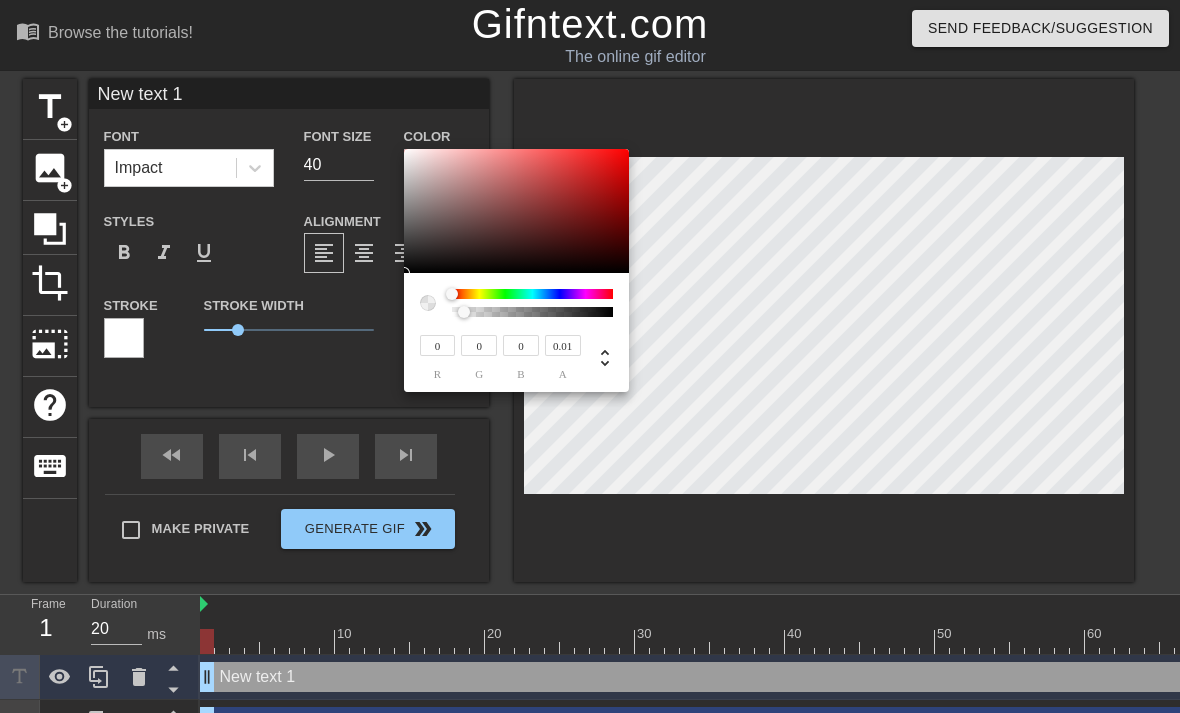 type on "0" 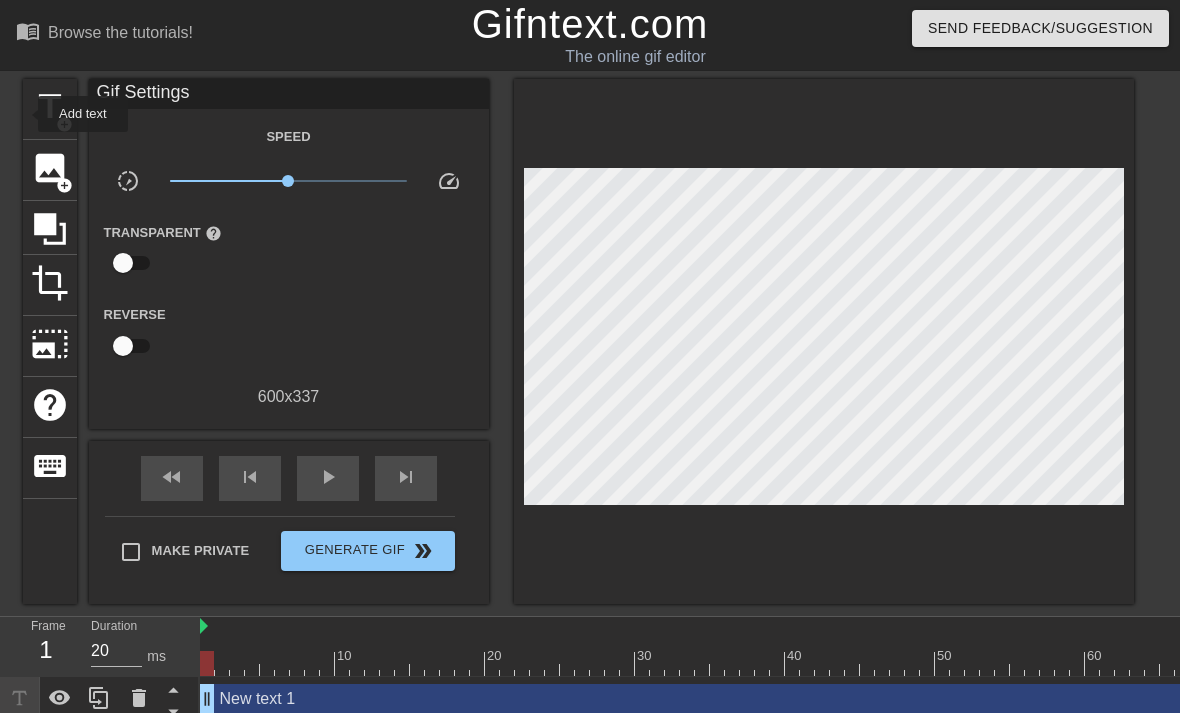 click on "title add_circle" at bounding box center (50, 109) 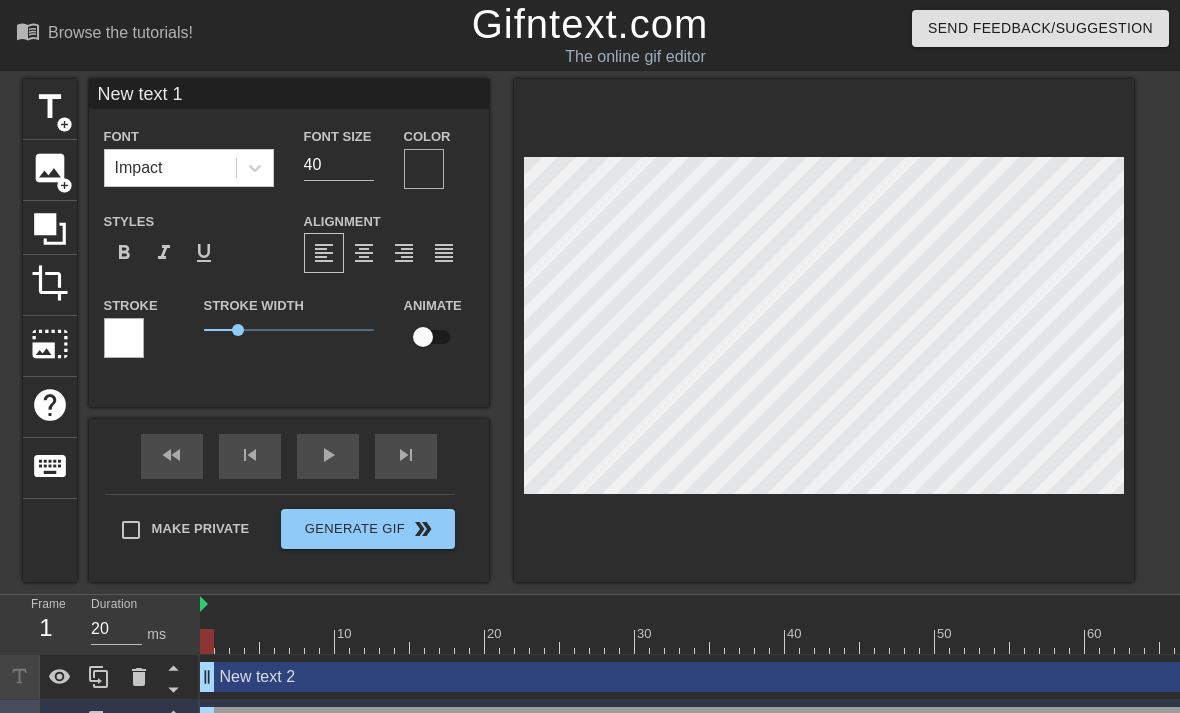 type on "New text 0" 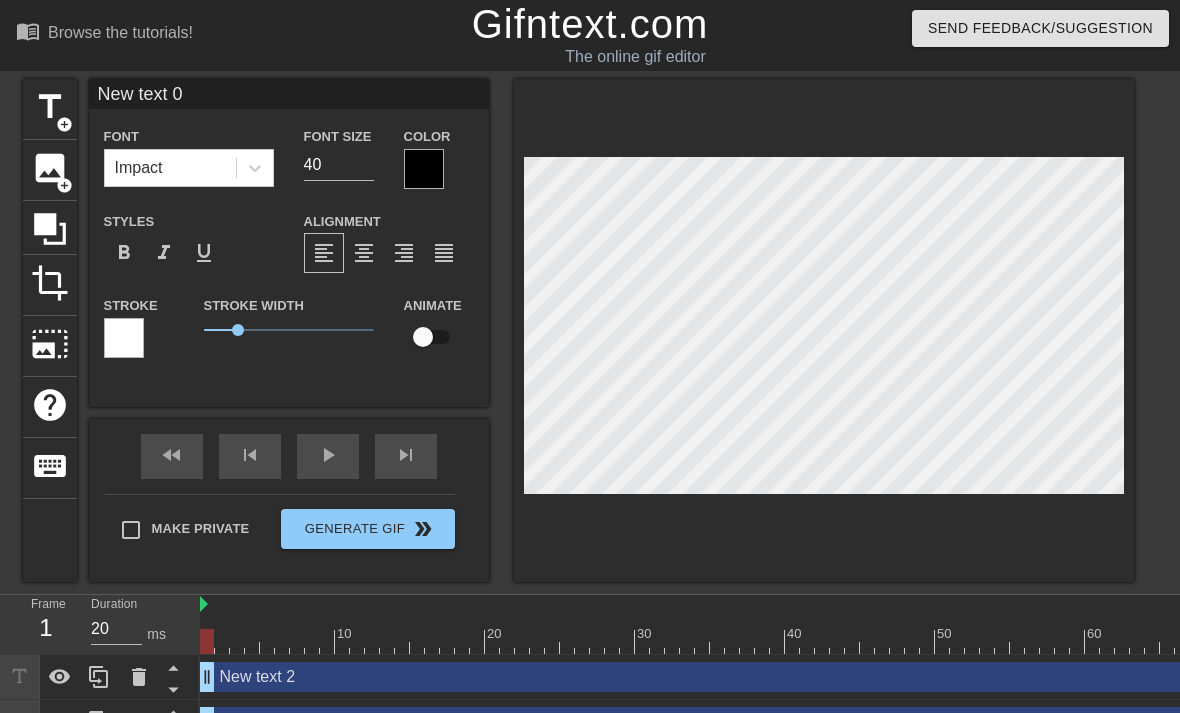 click on "New text 2 drag_handle drag_handle" at bounding box center (837, 677) 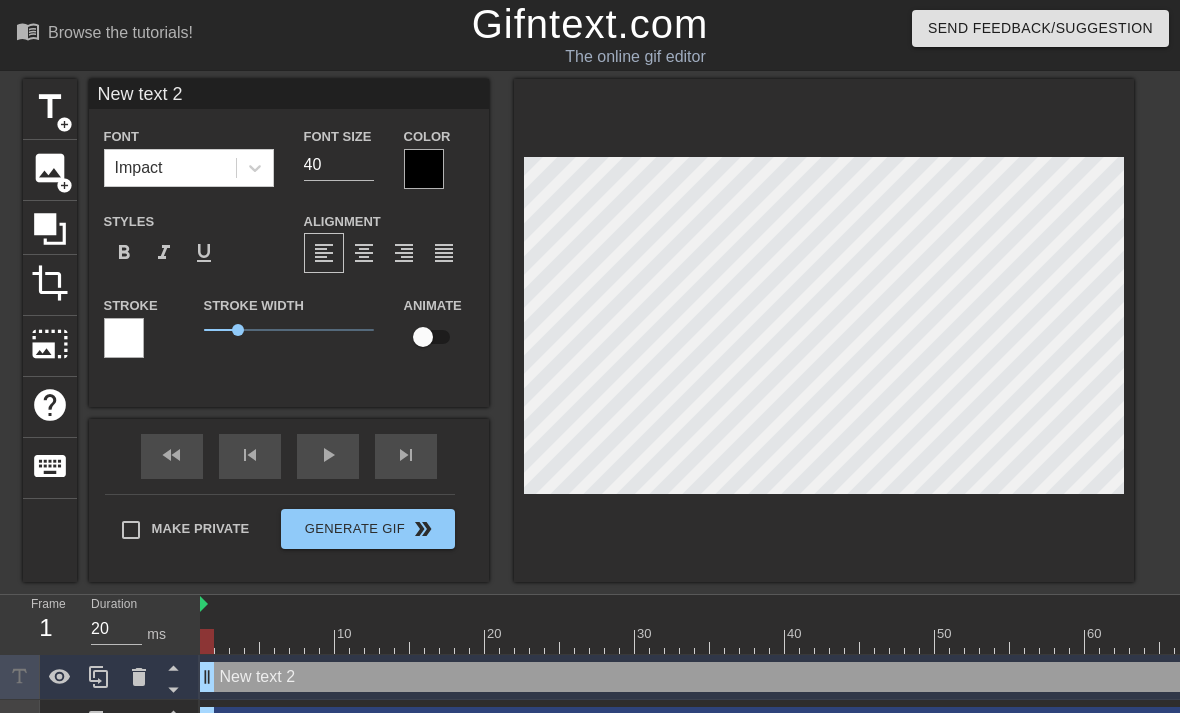 click 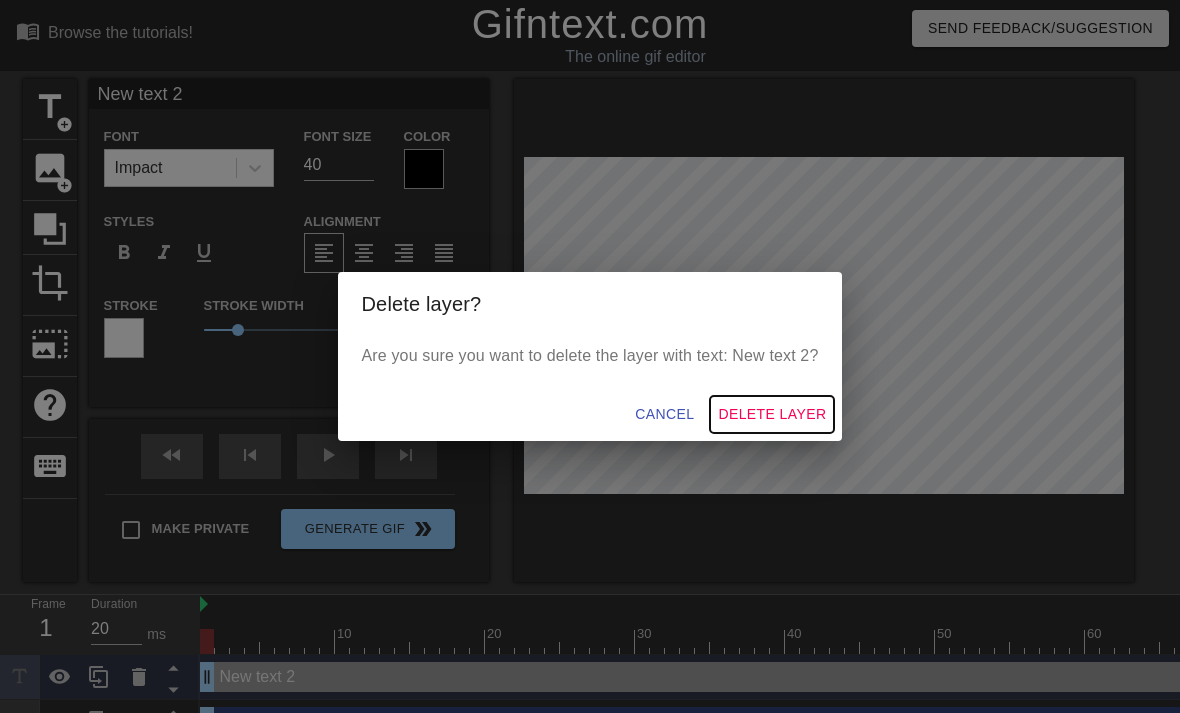 click on "Delete Layer" at bounding box center (772, 414) 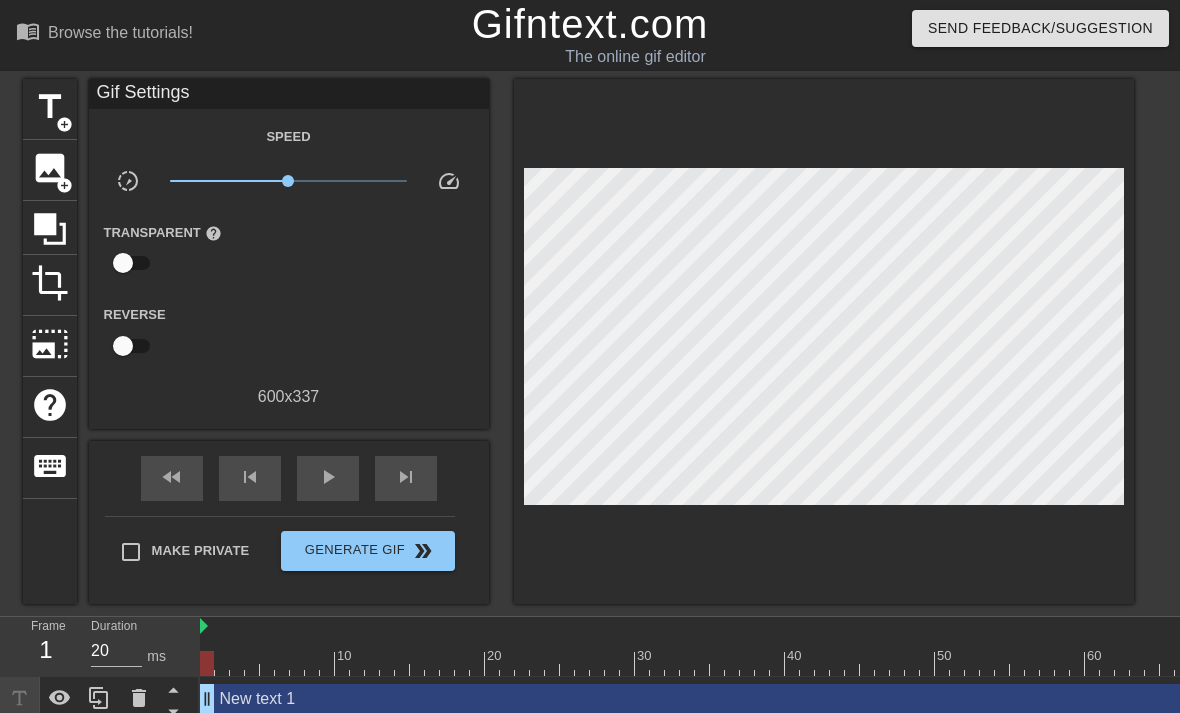 click on "New text 1 drag_handle drag_handle" at bounding box center [837, 699] 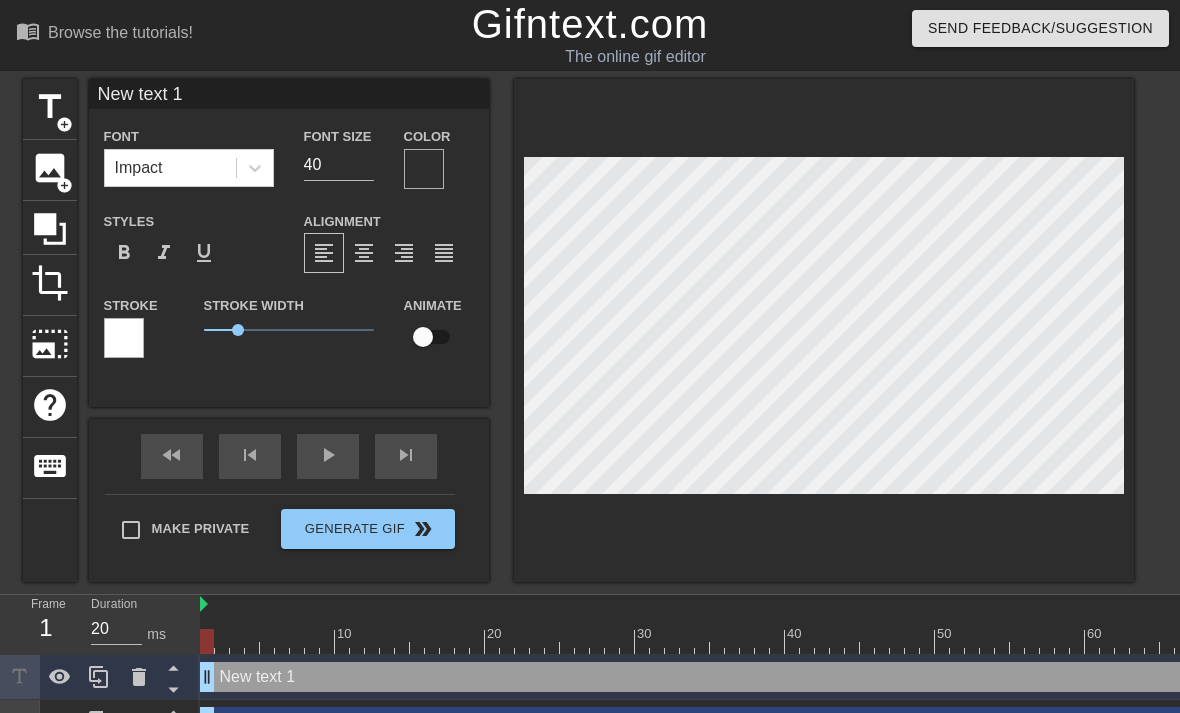 click 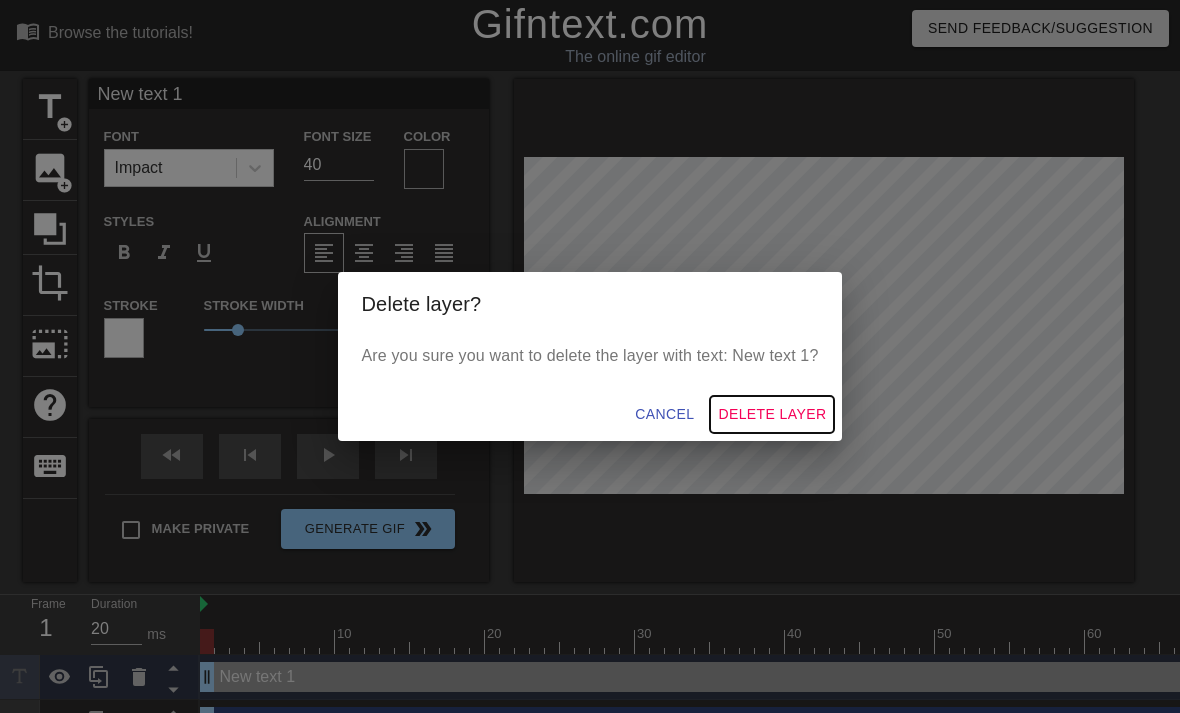 click on "Delete Layer" at bounding box center [772, 414] 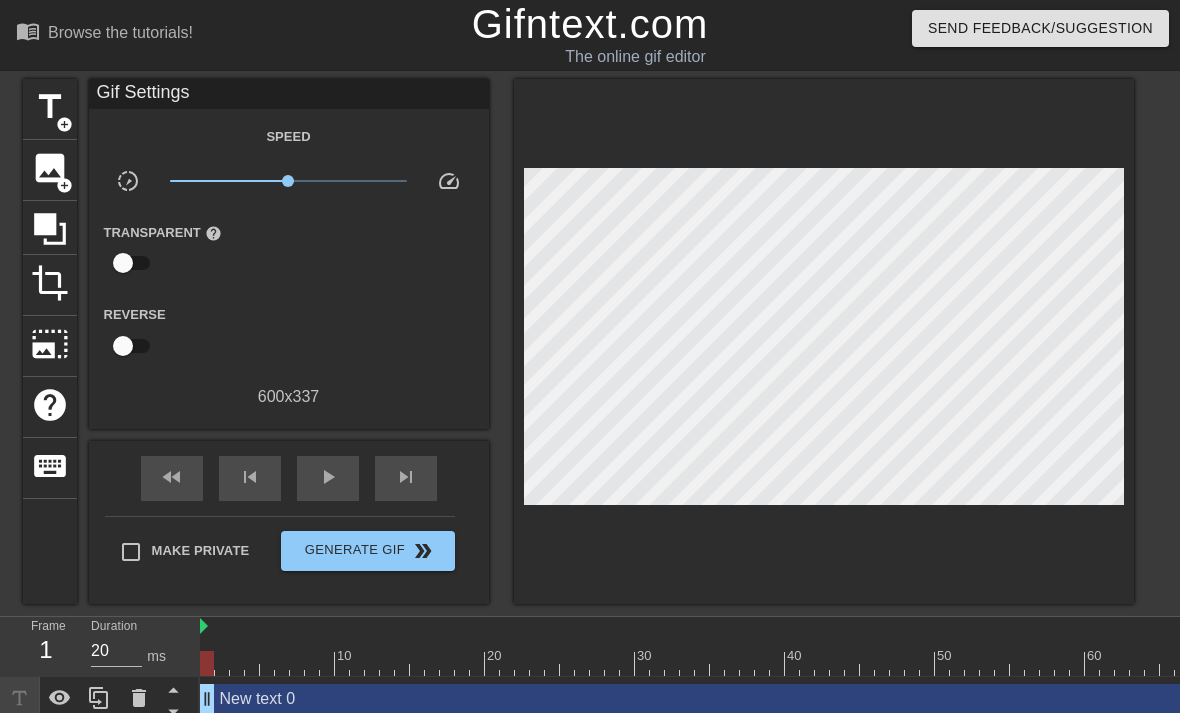 click on "New text 0 drag_handle drag_handle" at bounding box center (837, 699) 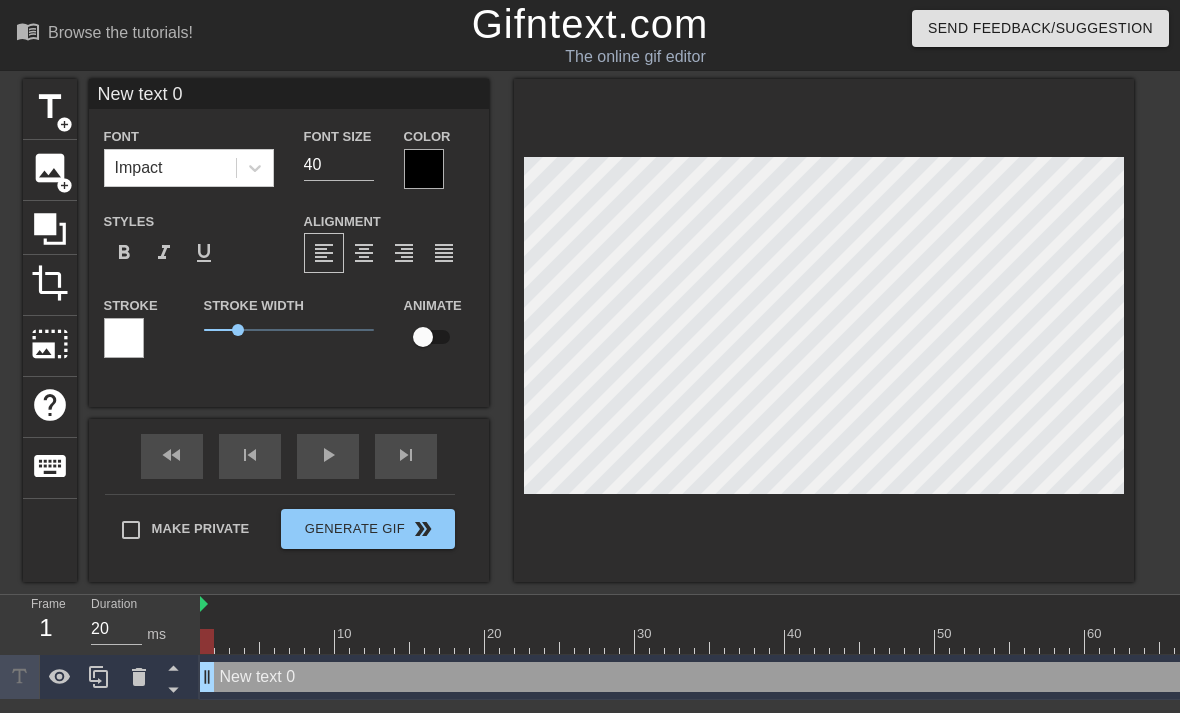 click on "New text 0 drag_handle drag_handle" at bounding box center [837, 677] 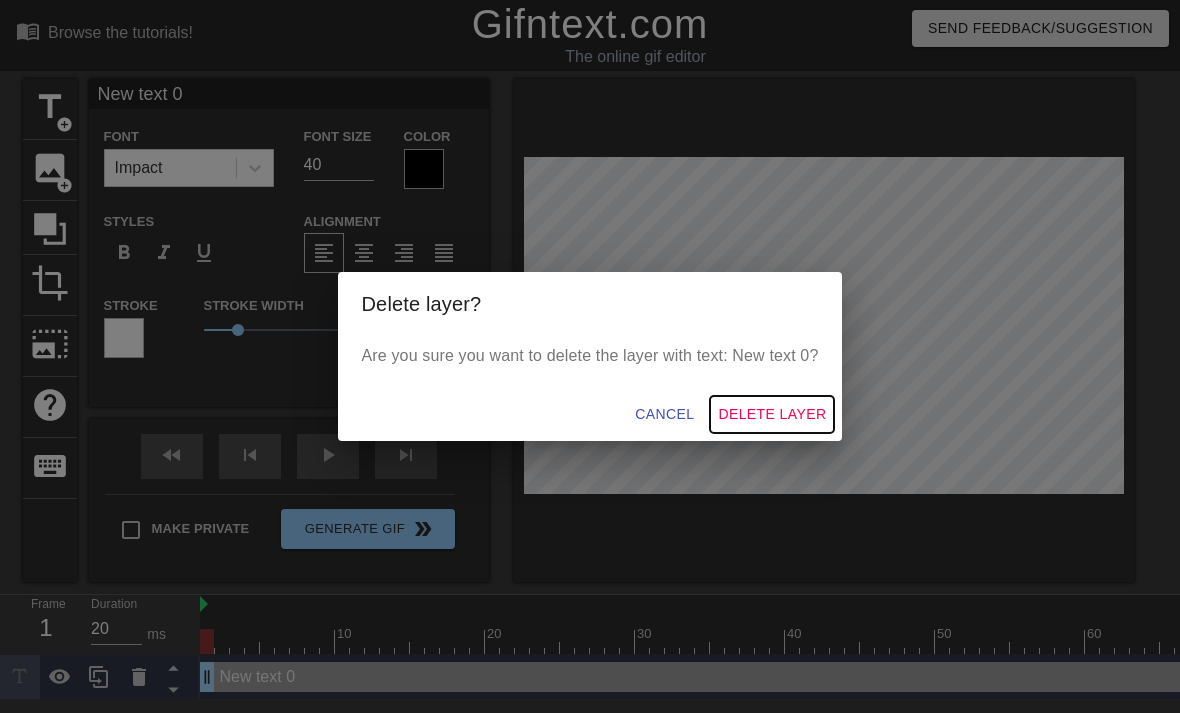 click on "Delete Layer" at bounding box center [772, 414] 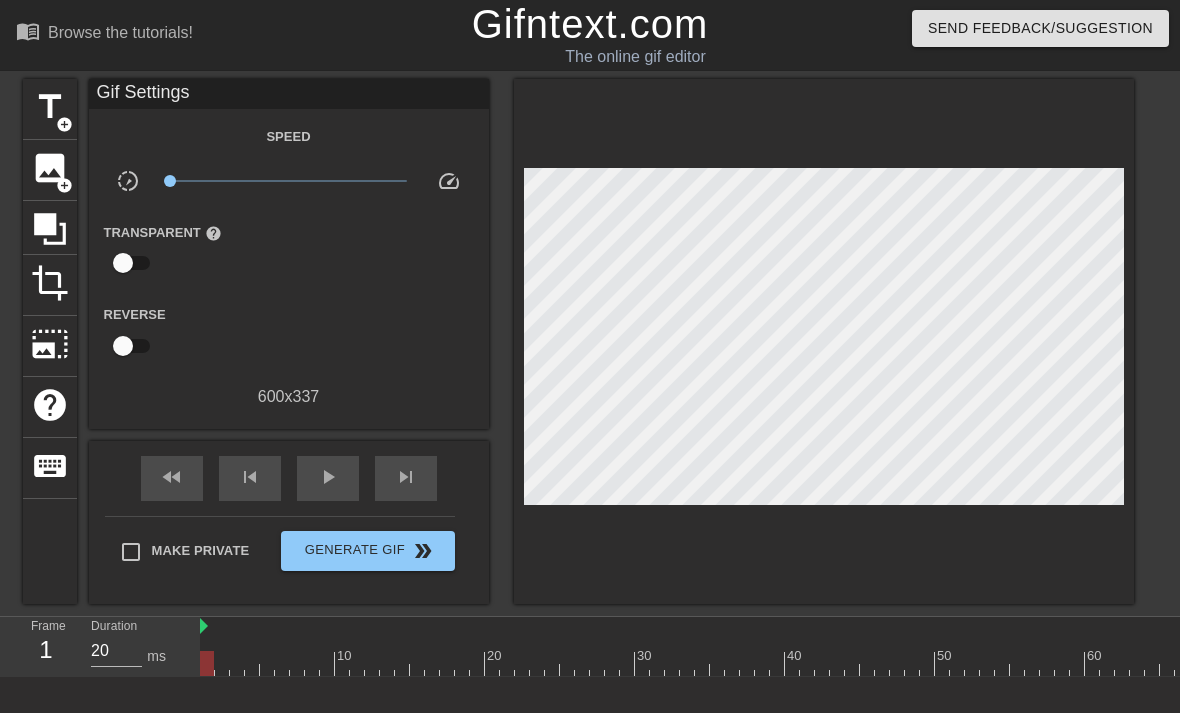 click on "play_arrow" at bounding box center [328, 478] 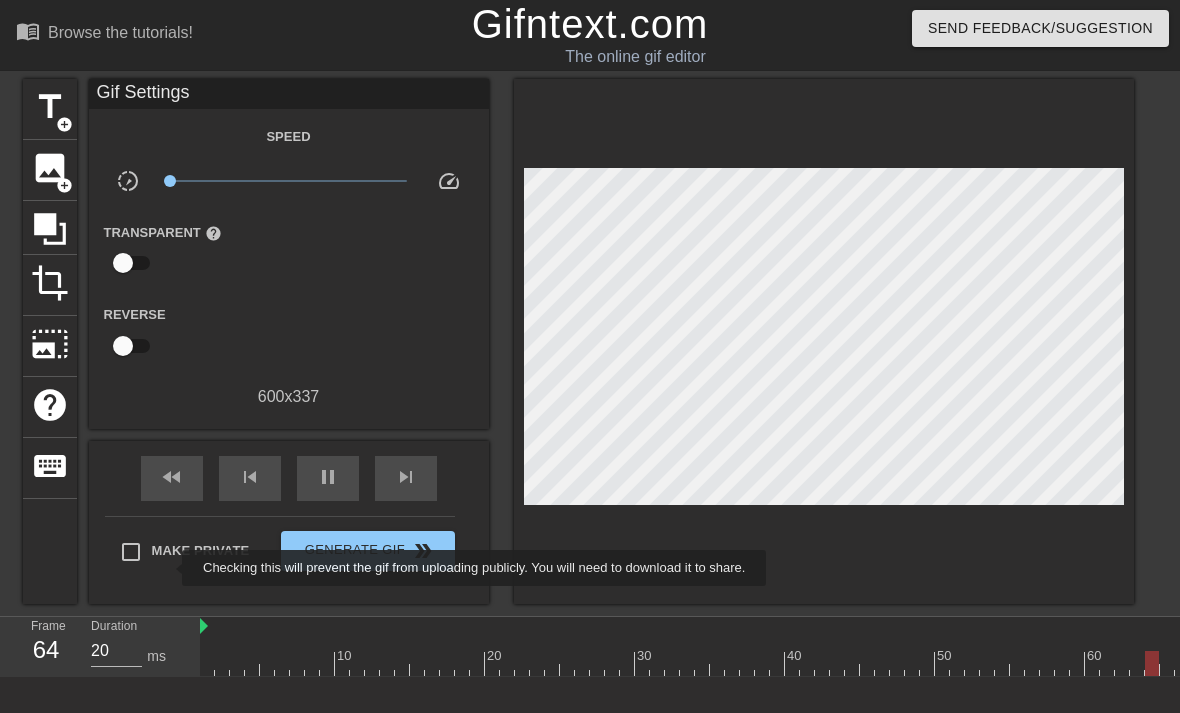 click on "Make Private" at bounding box center [180, 552] 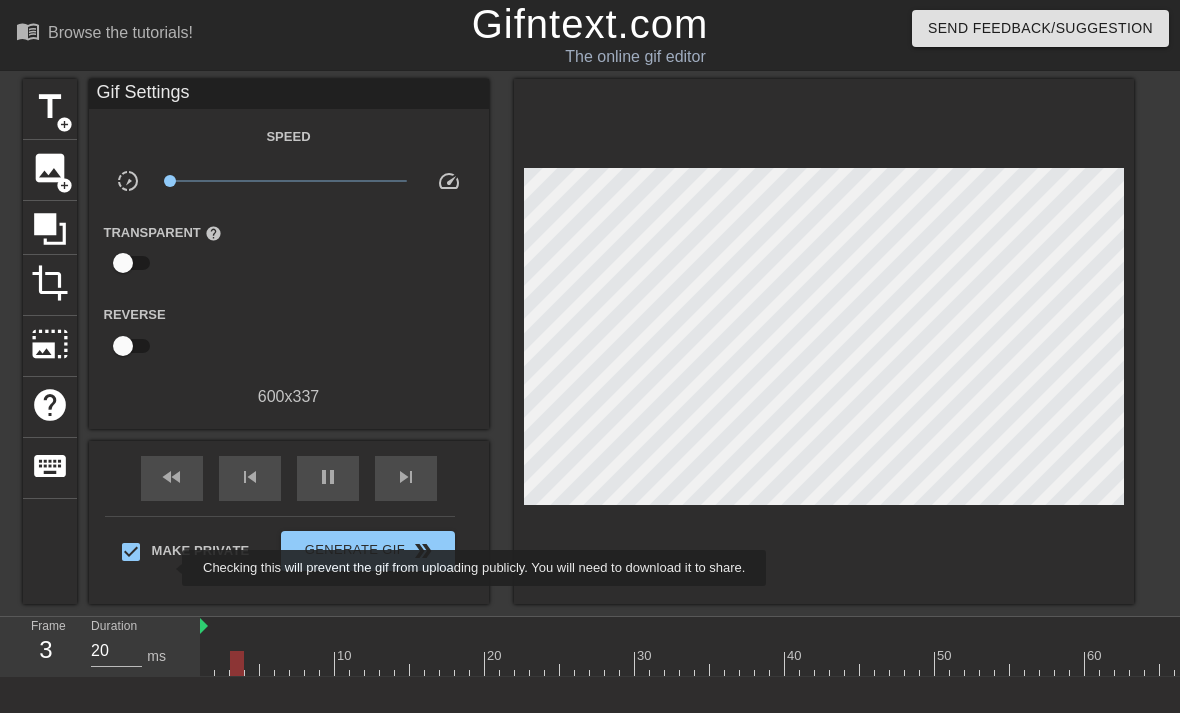 click on "double_arrow" at bounding box center (423, 551) 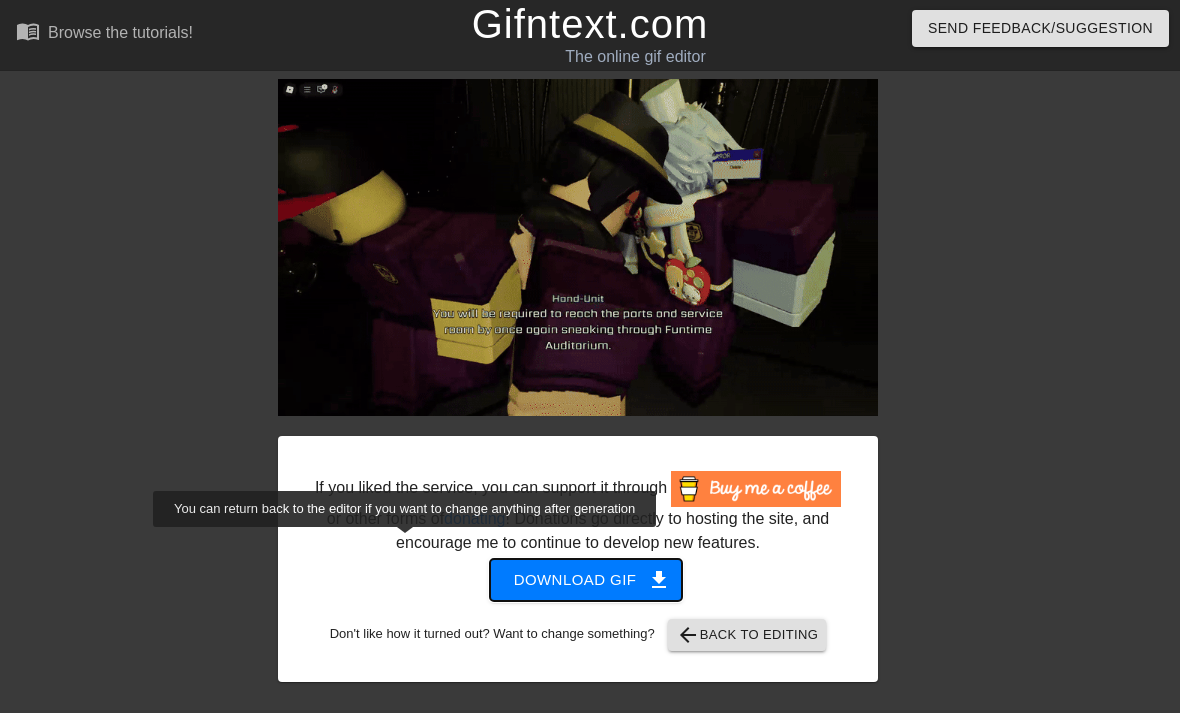click on "Download gif get_app" at bounding box center (586, 580) 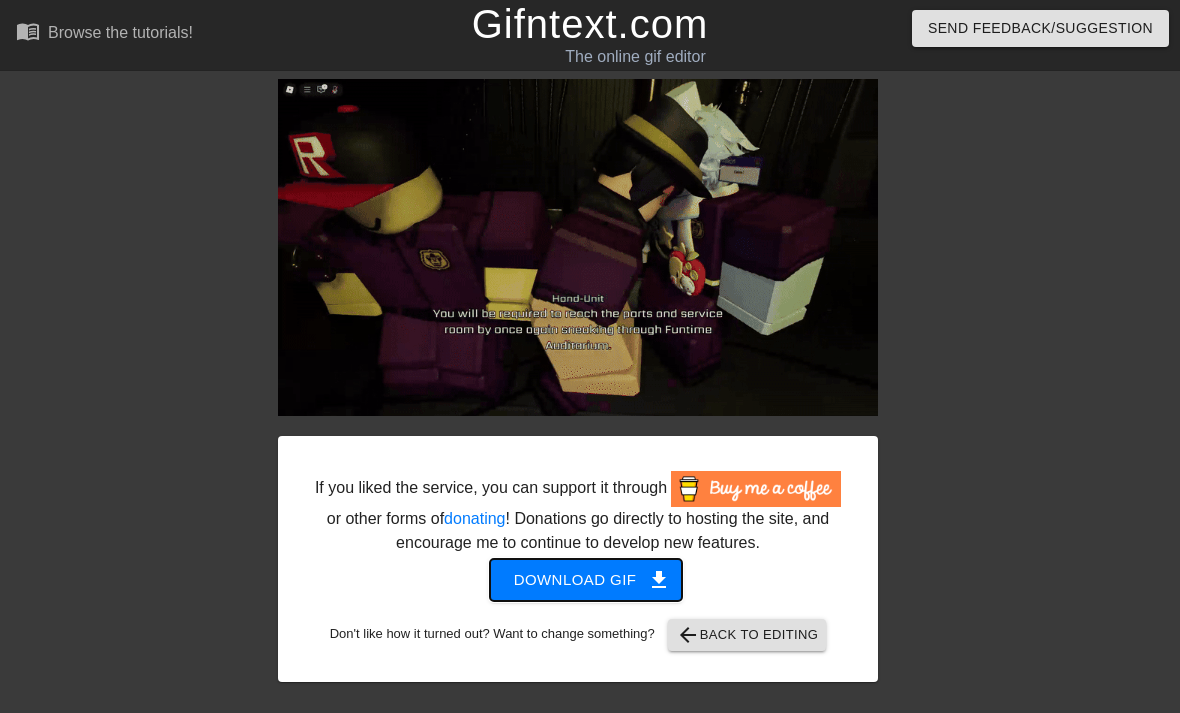 scroll, scrollTop: 2, scrollLeft: 0, axis: vertical 